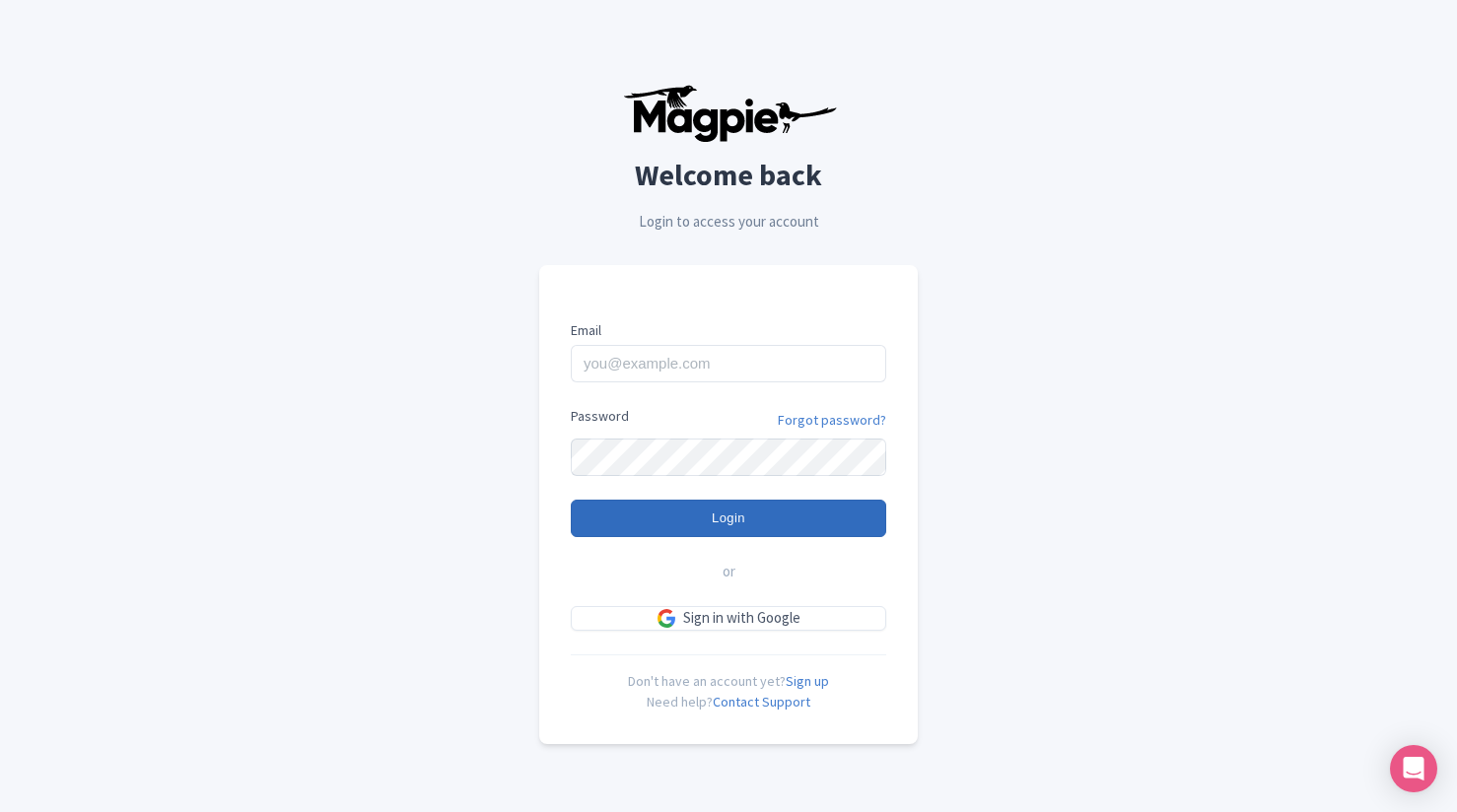 scroll, scrollTop: 0, scrollLeft: 0, axis: both 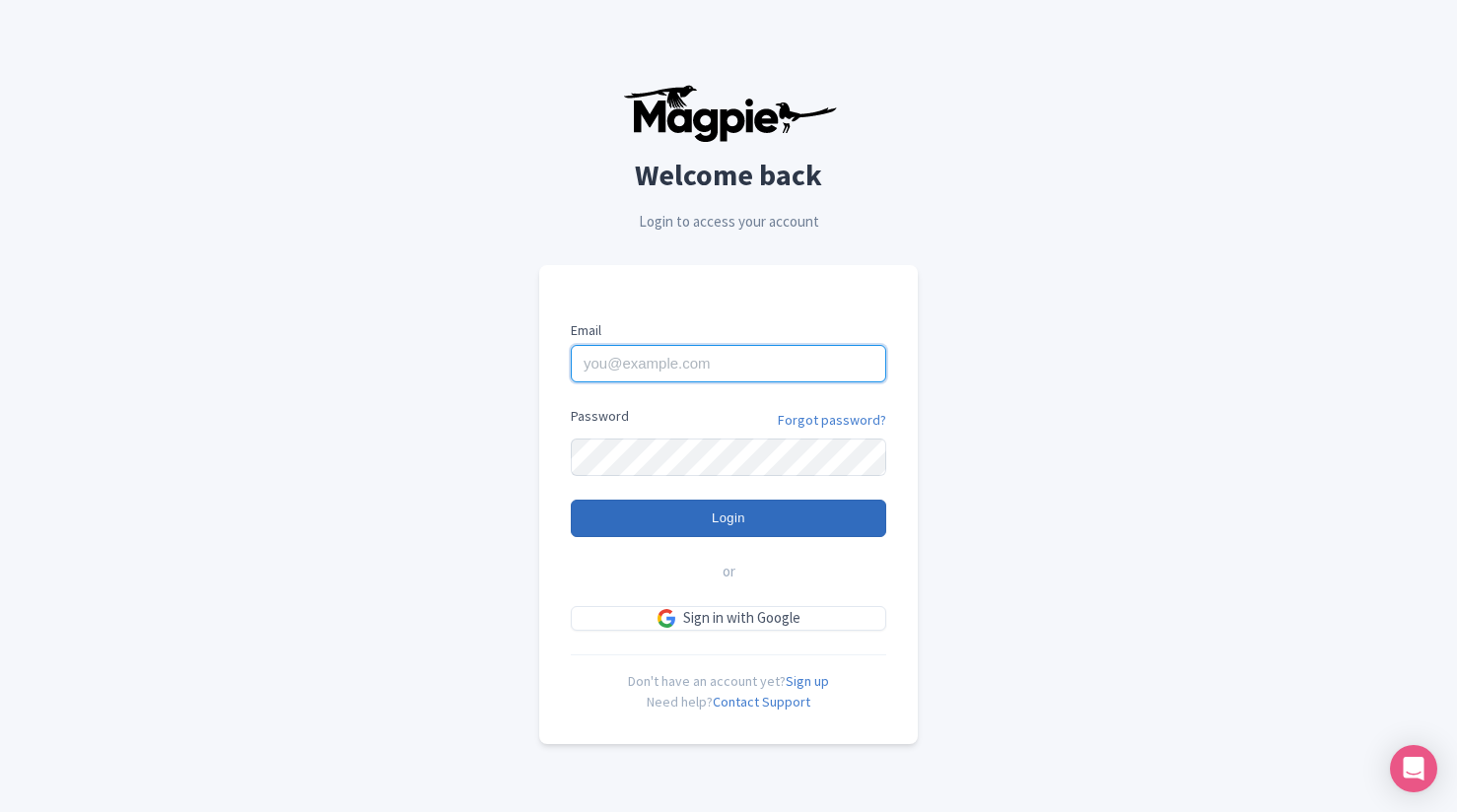type on "fundacionteneriferural@gmail.com" 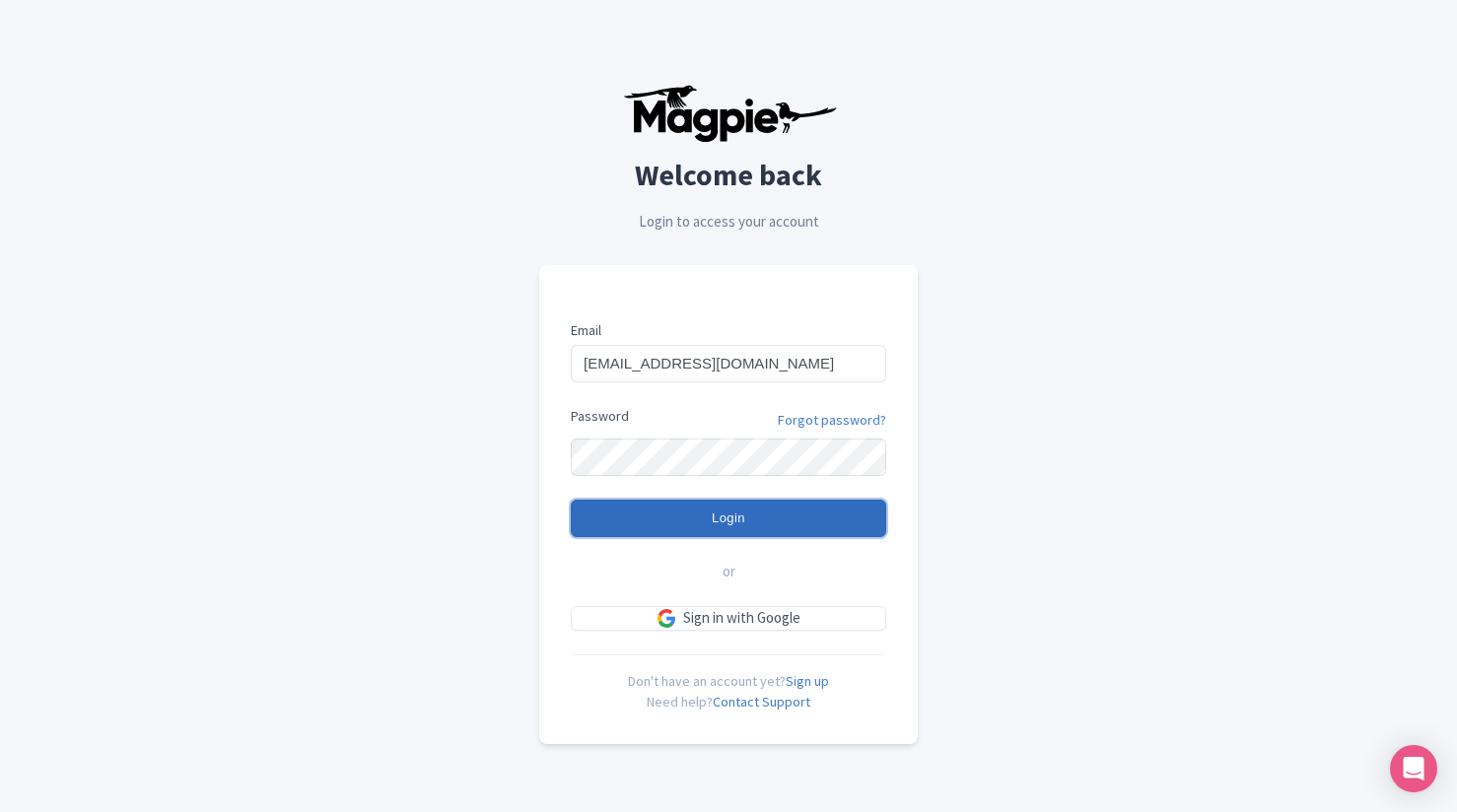 click on "Login" at bounding box center (728, 518) 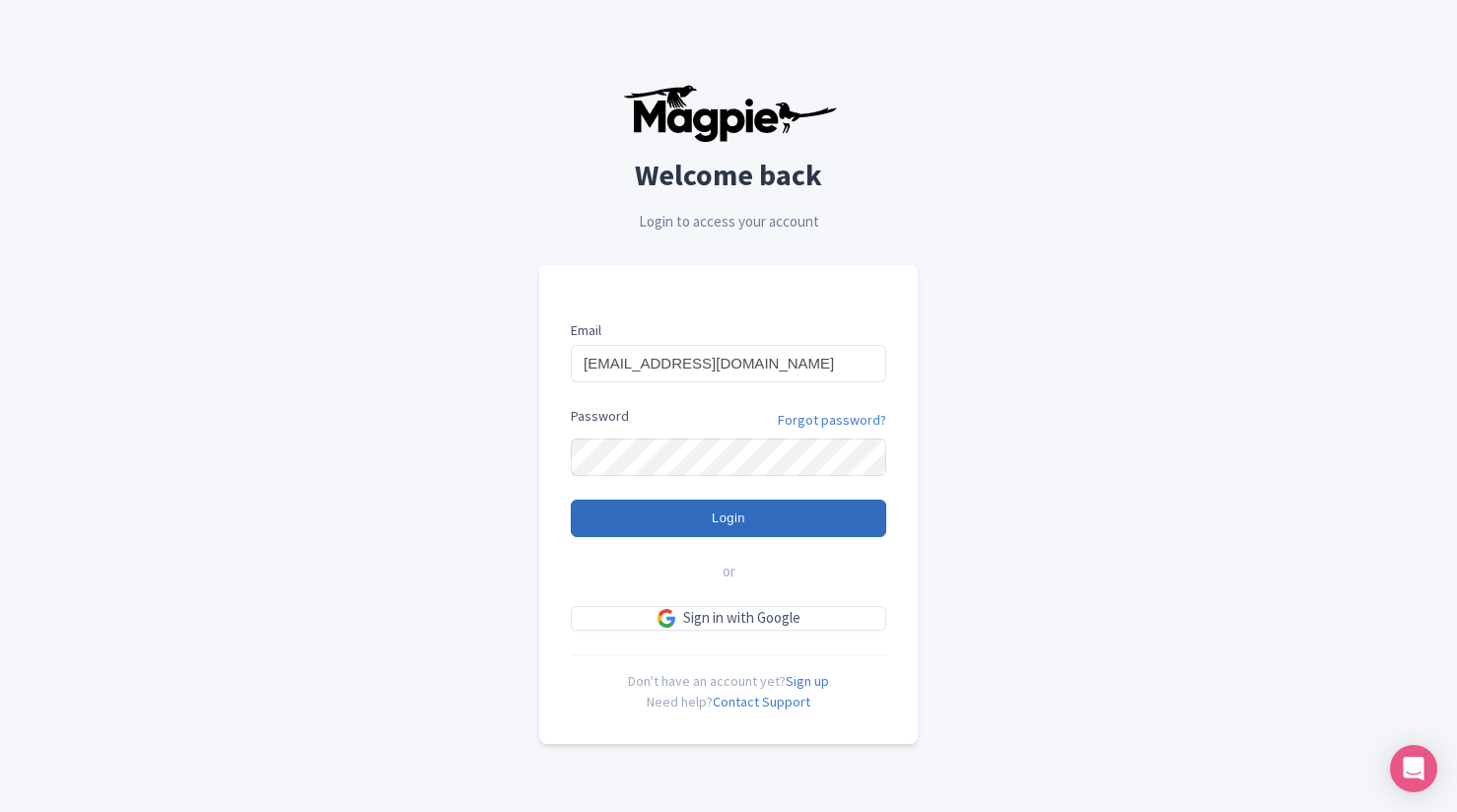 type on "Logging in..." 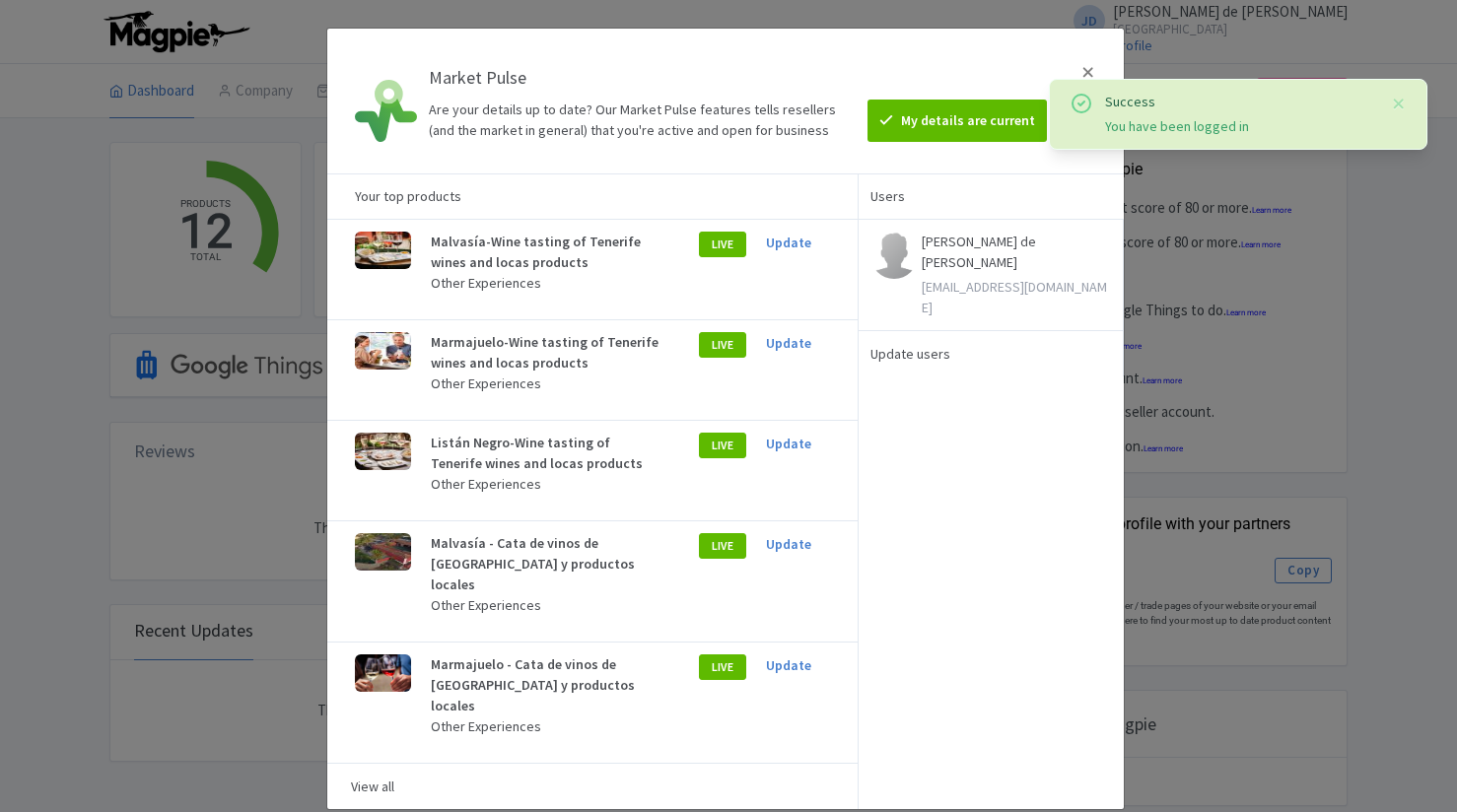 scroll, scrollTop: 0, scrollLeft: 0, axis: both 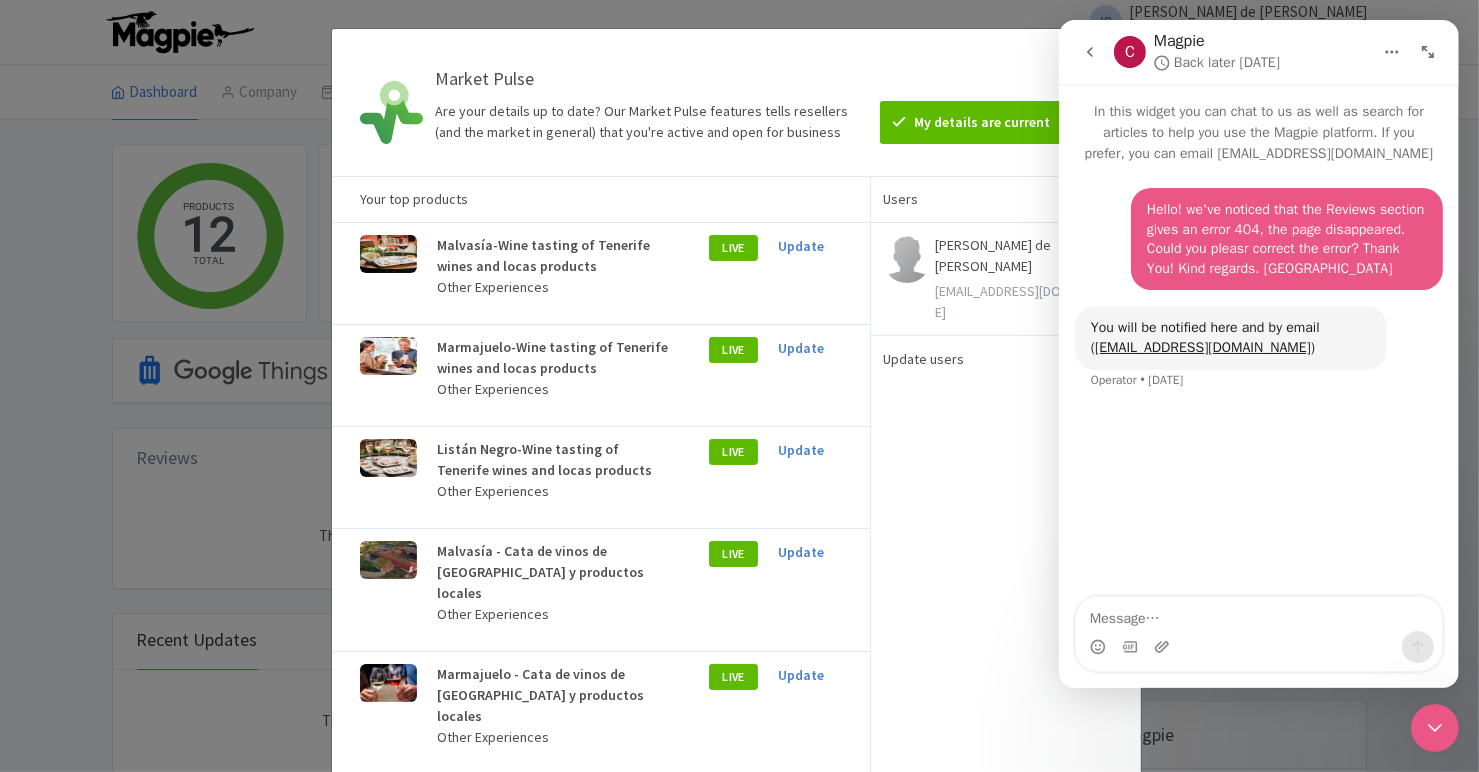 click 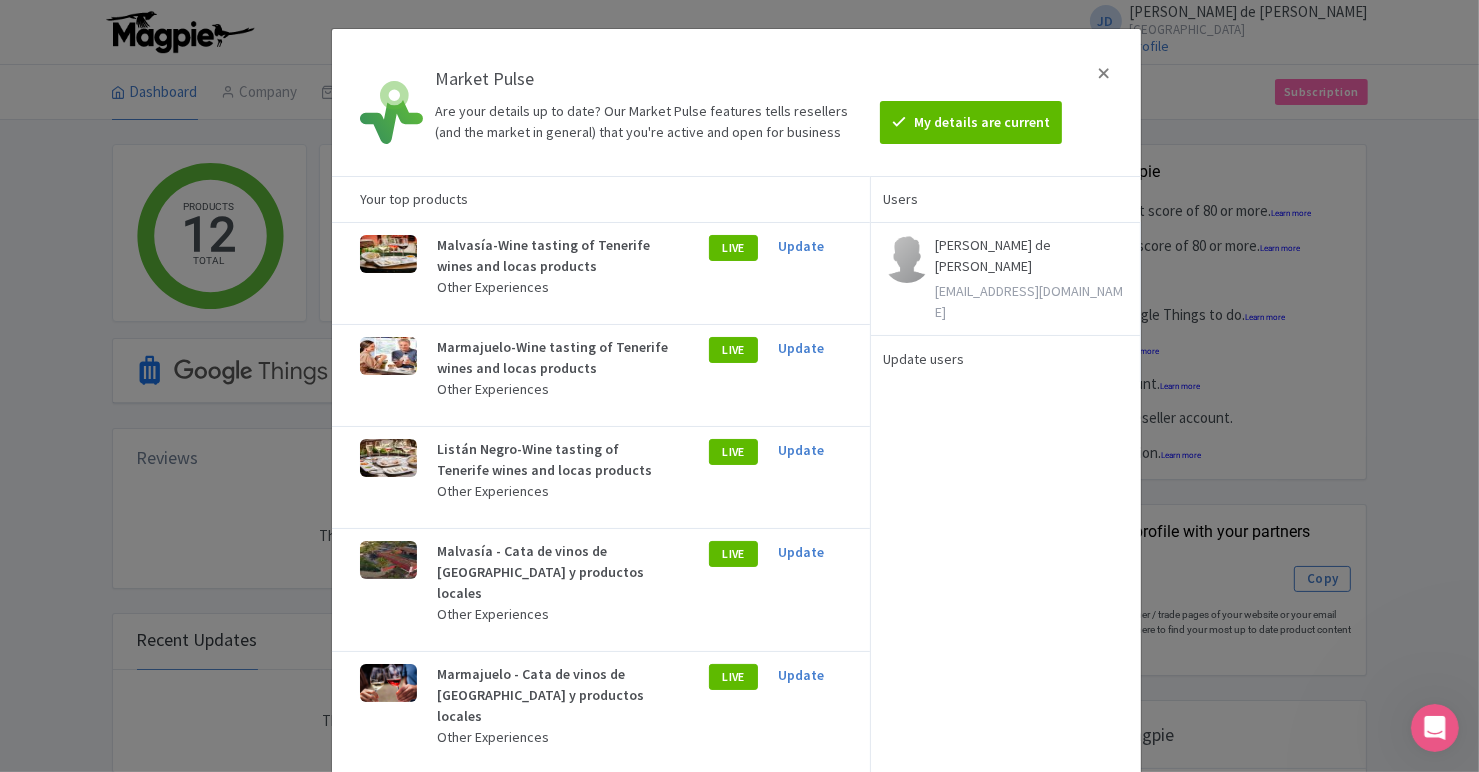 scroll, scrollTop: 0, scrollLeft: 0, axis: both 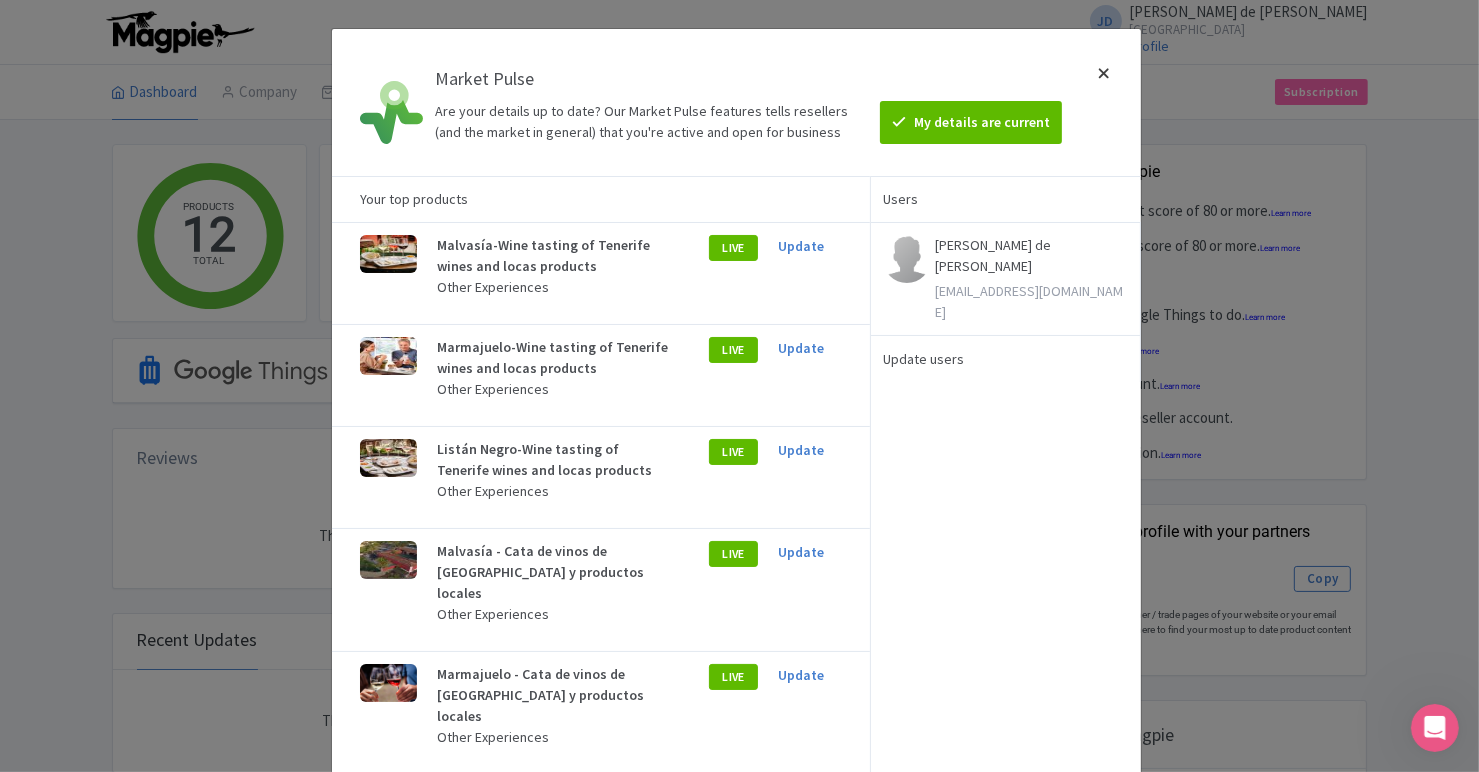 click at bounding box center (1105, 102) 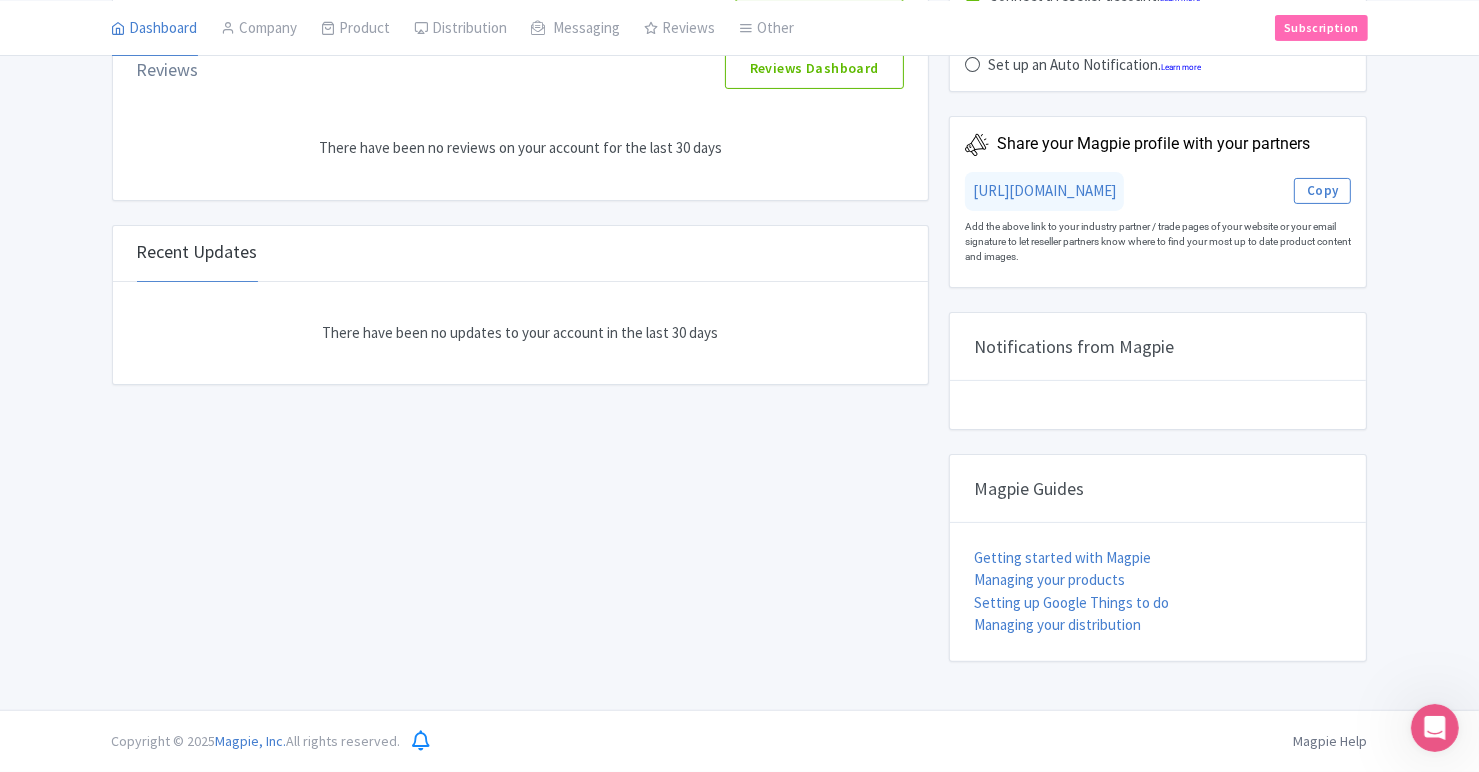scroll, scrollTop: 0, scrollLeft: 0, axis: both 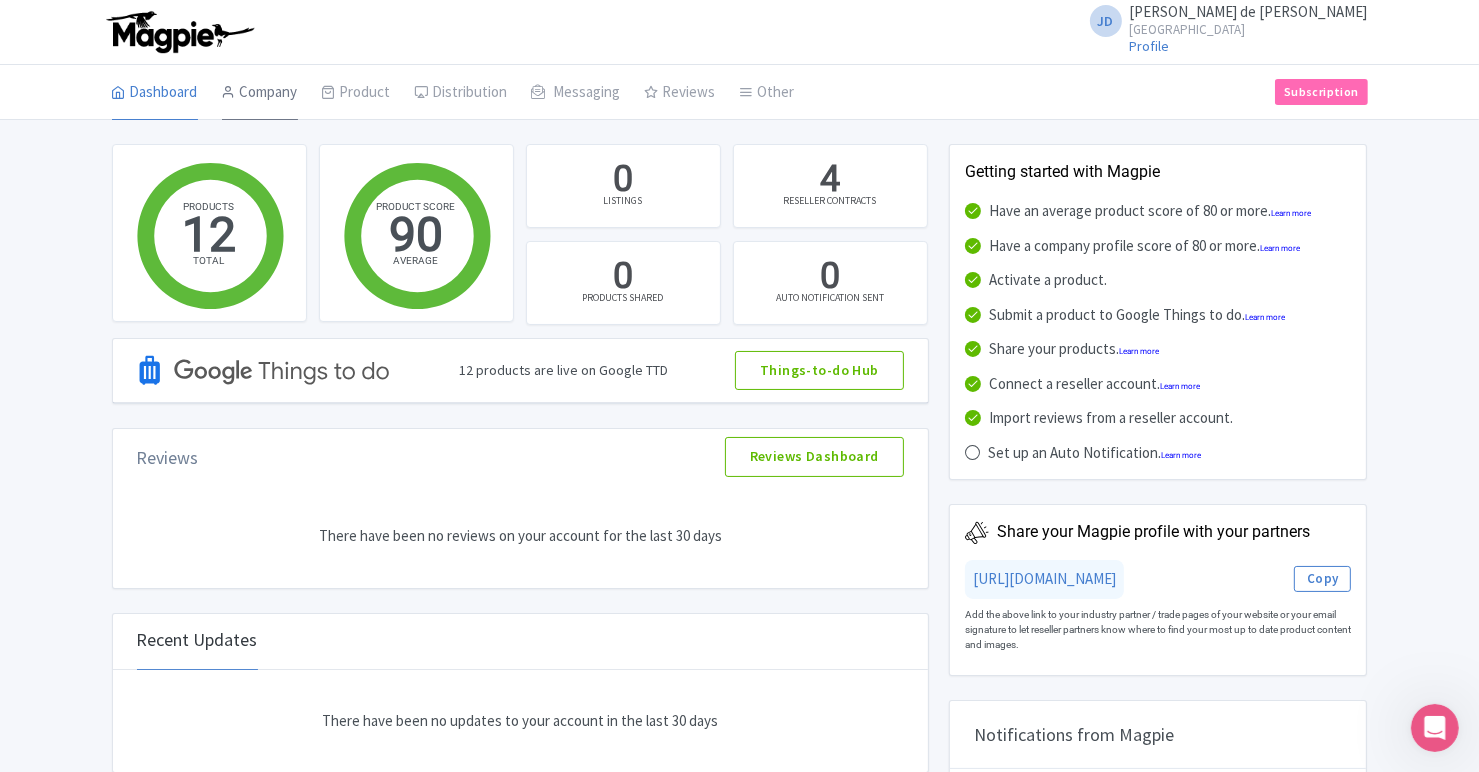 click on "Company" at bounding box center (260, 93) 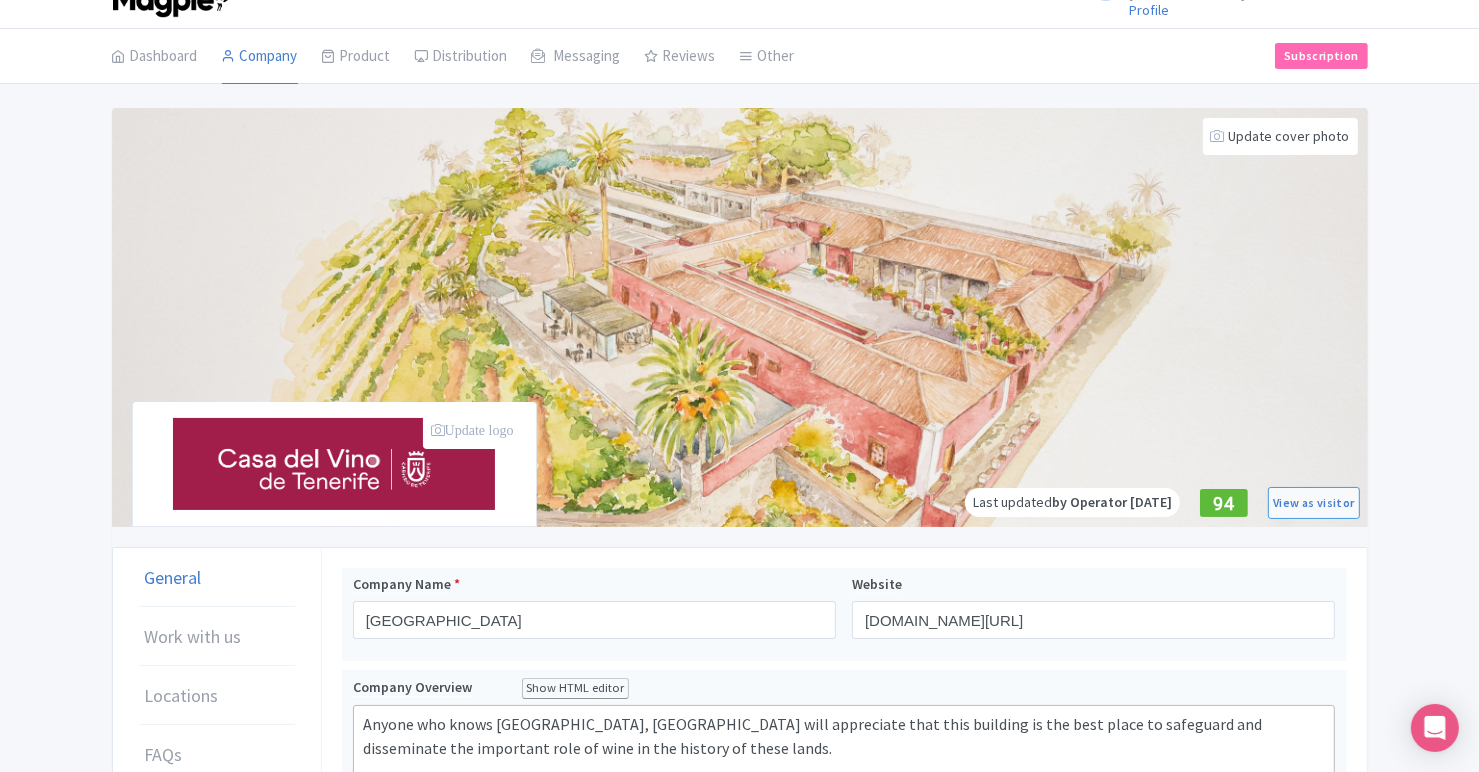 scroll, scrollTop: 0, scrollLeft: 0, axis: both 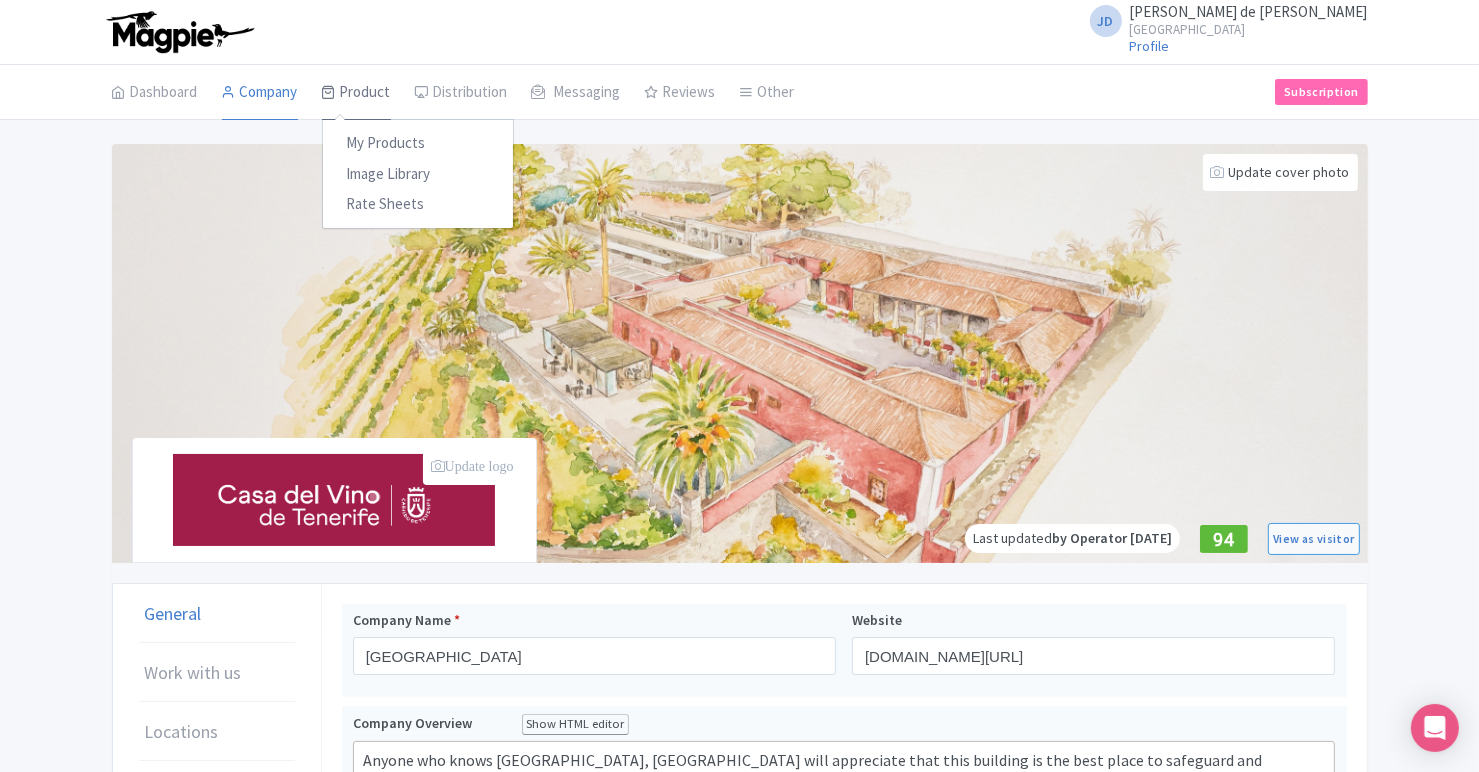 click on "Product" at bounding box center (356, 93) 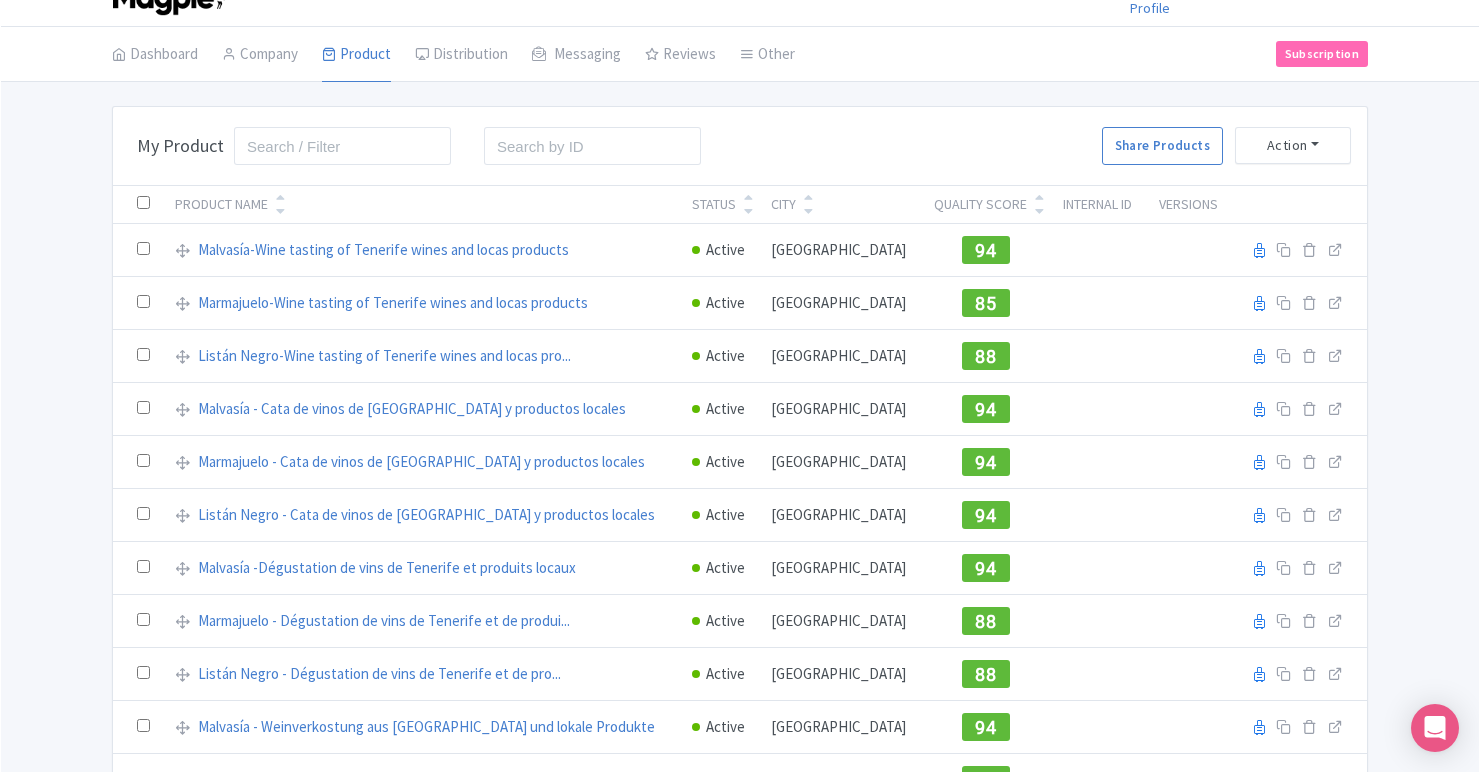 scroll, scrollTop: 38, scrollLeft: 0, axis: vertical 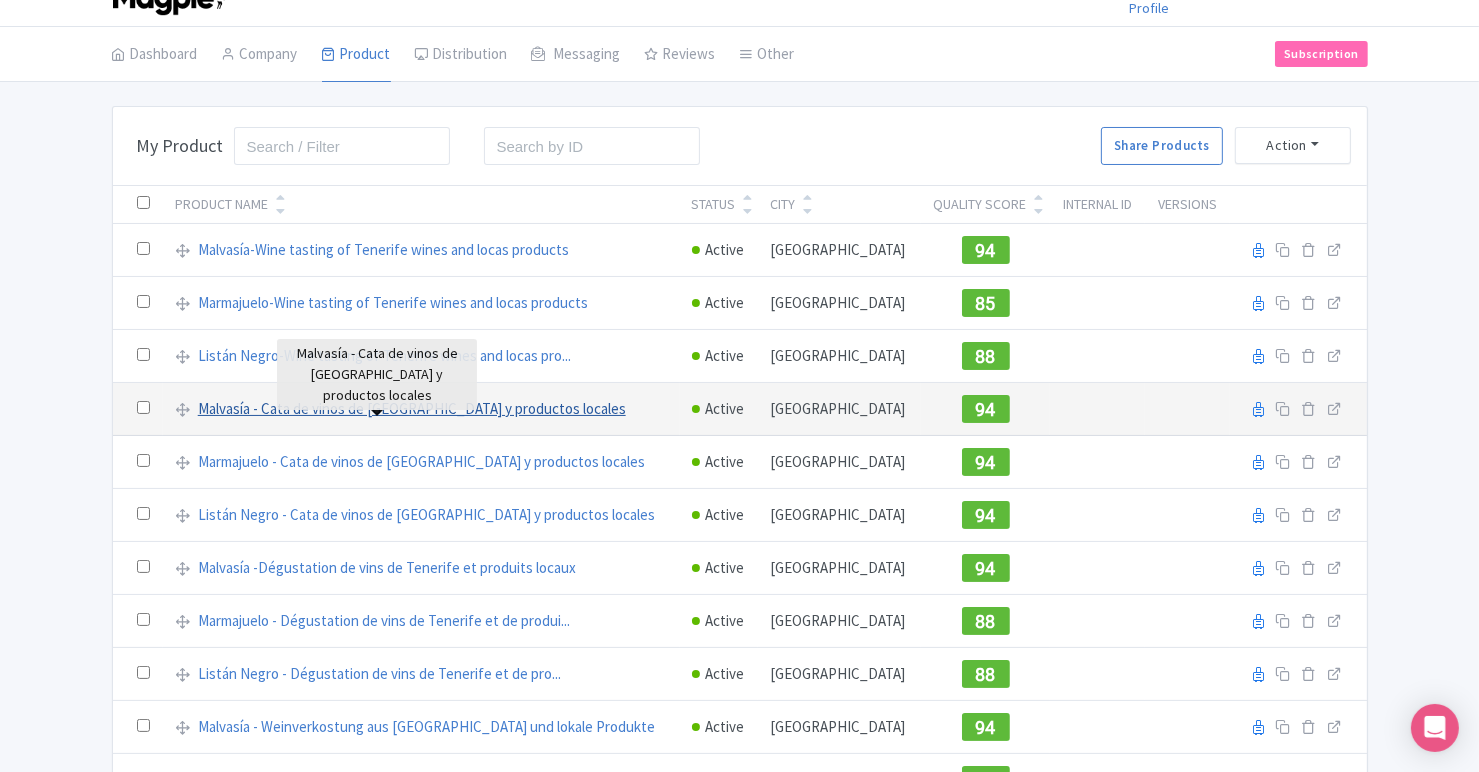click on "Malvasía - Cata de vinos de [GEOGRAPHIC_DATA] y productos locales" at bounding box center [412, 409] 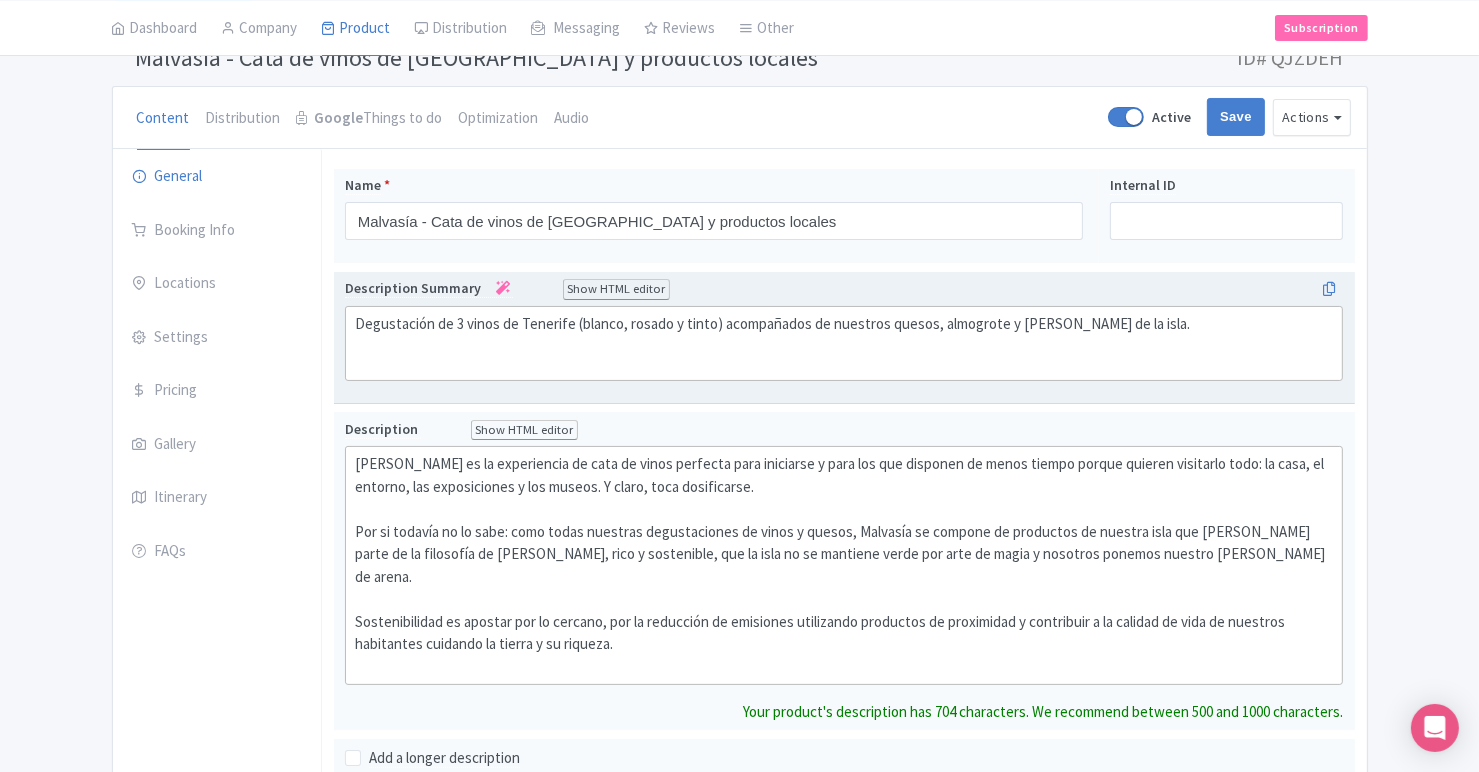 scroll, scrollTop: 144, scrollLeft: 0, axis: vertical 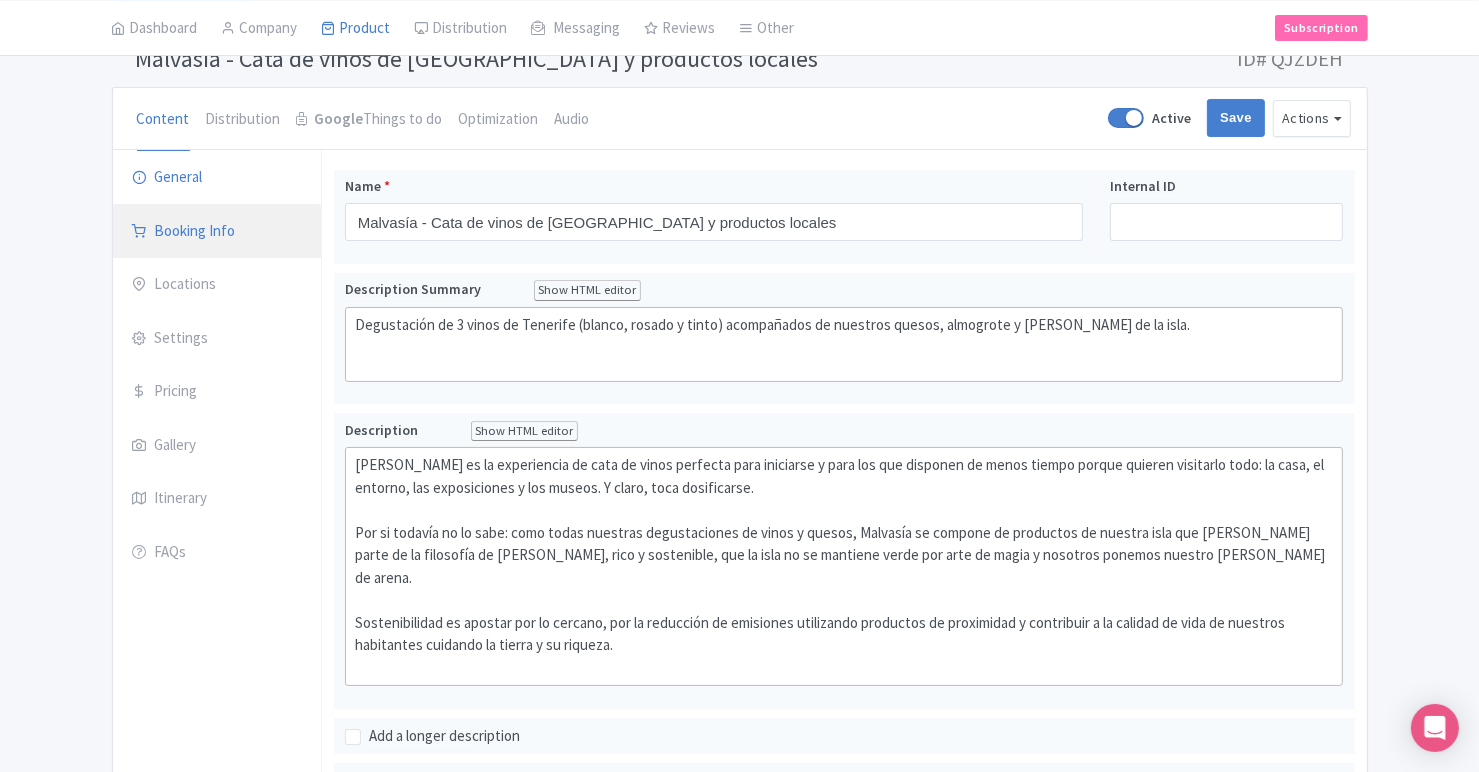 click on "Booking Info" at bounding box center (217, 232) 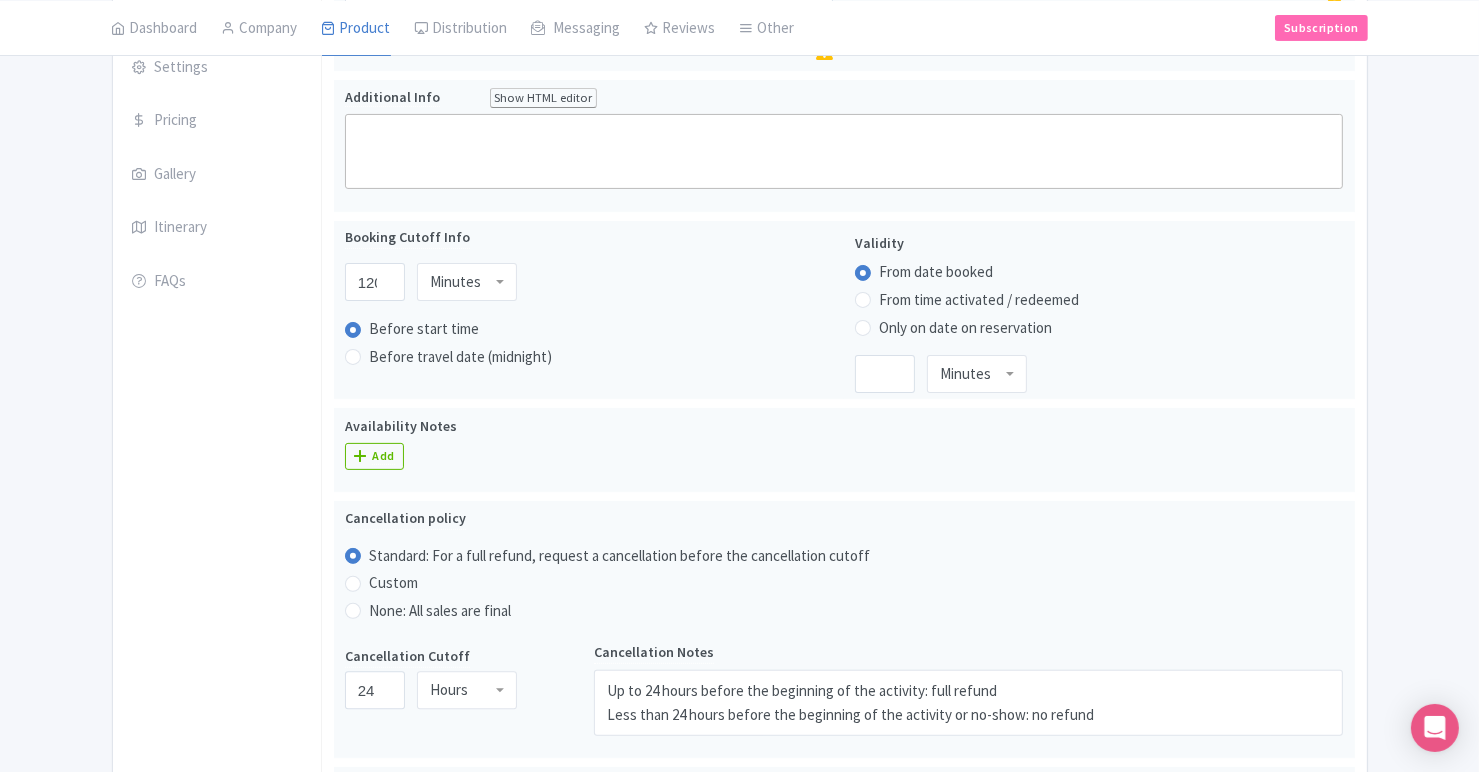 scroll, scrollTop: 64, scrollLeft: 0, axis: vertical 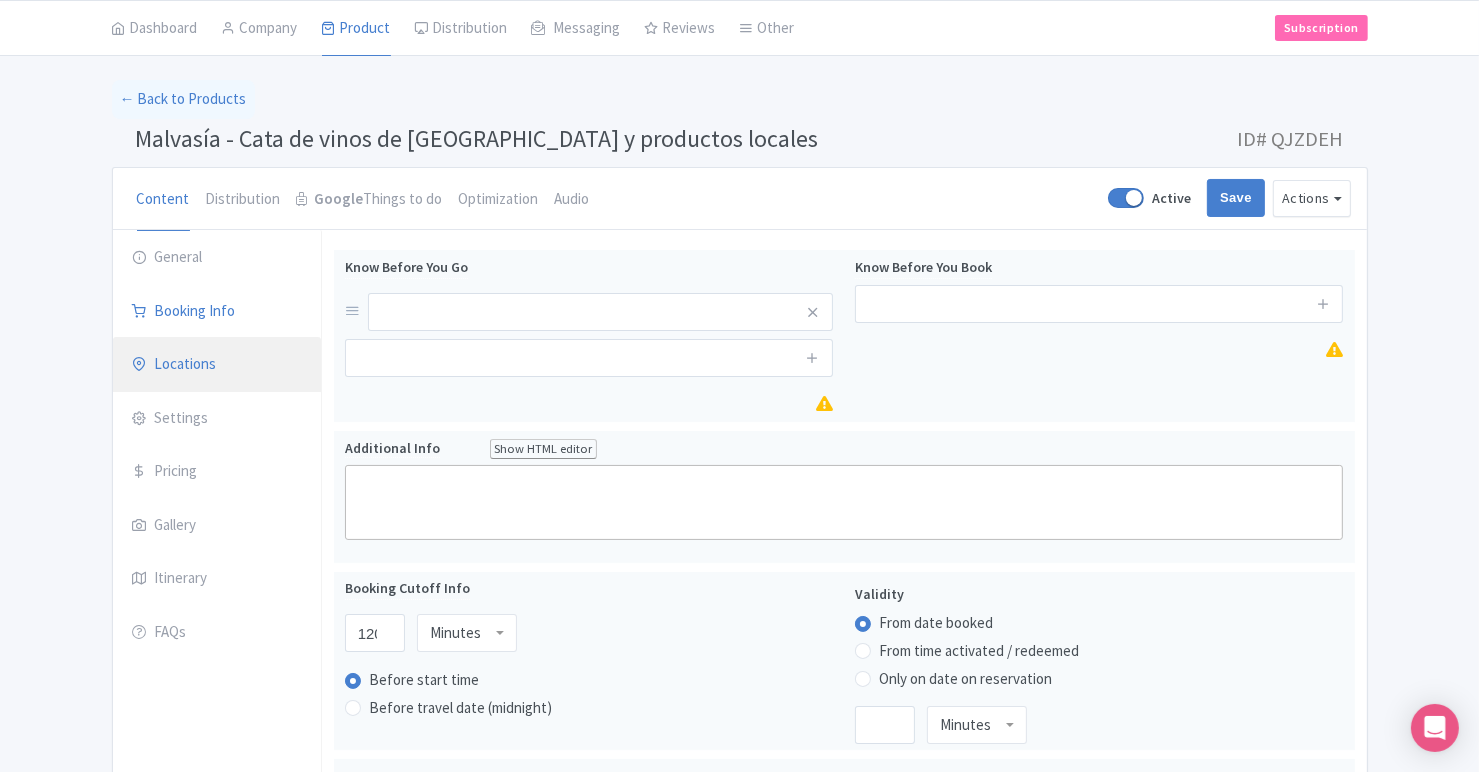 click on "Locations" at bounding box center (217, 365) 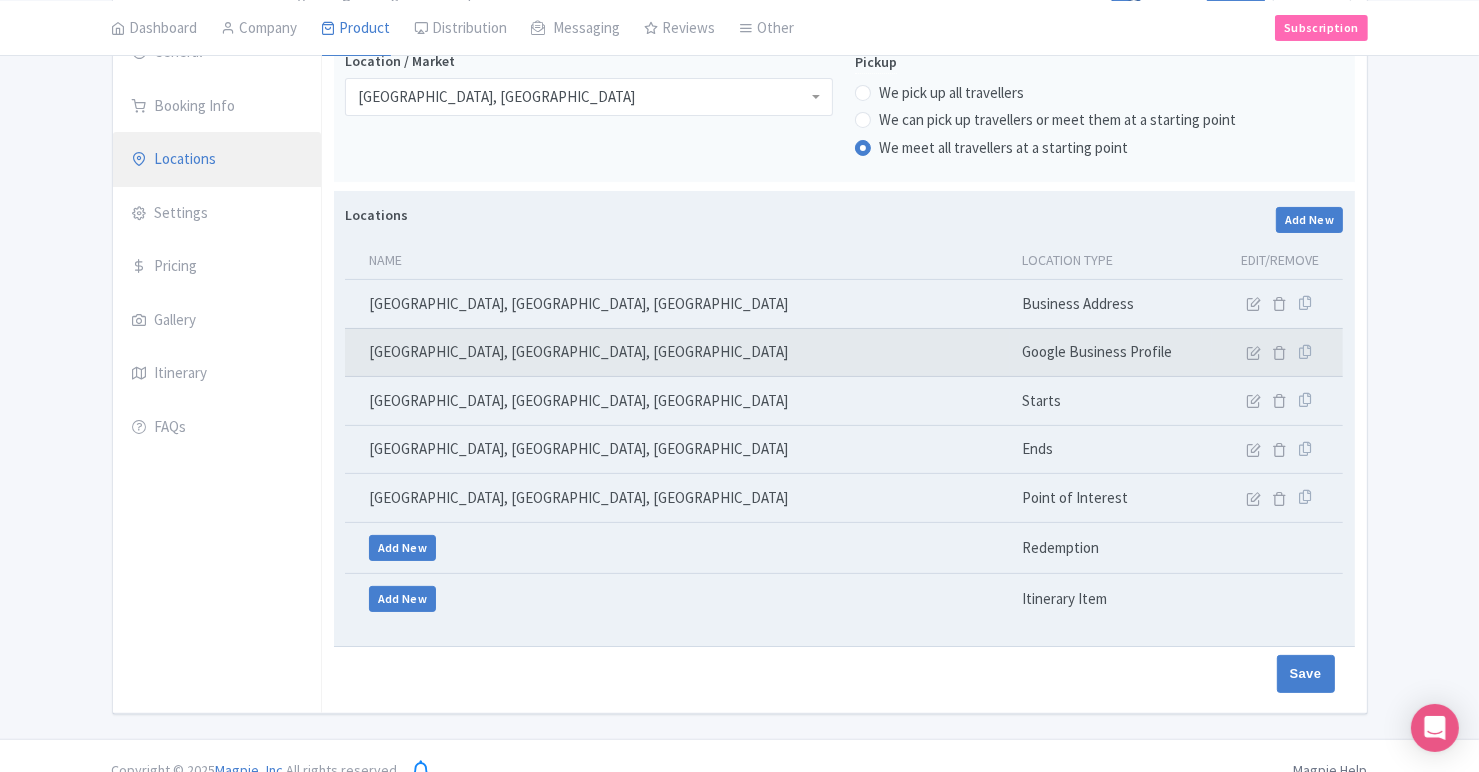 scroll, scrollTop: 292, scrollLeft: 0, axis: vertical 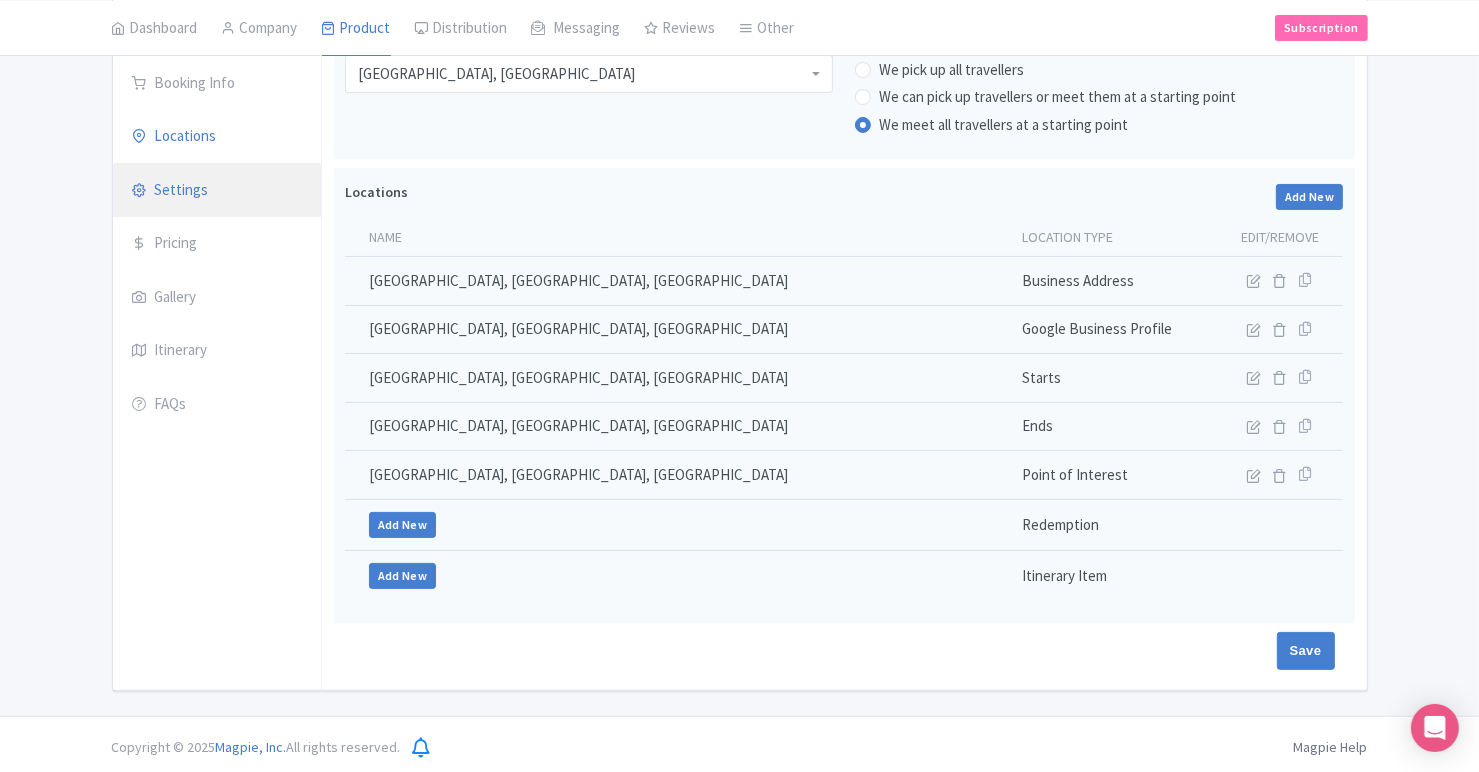 click on "Settings" at bounding box center (217, 191) 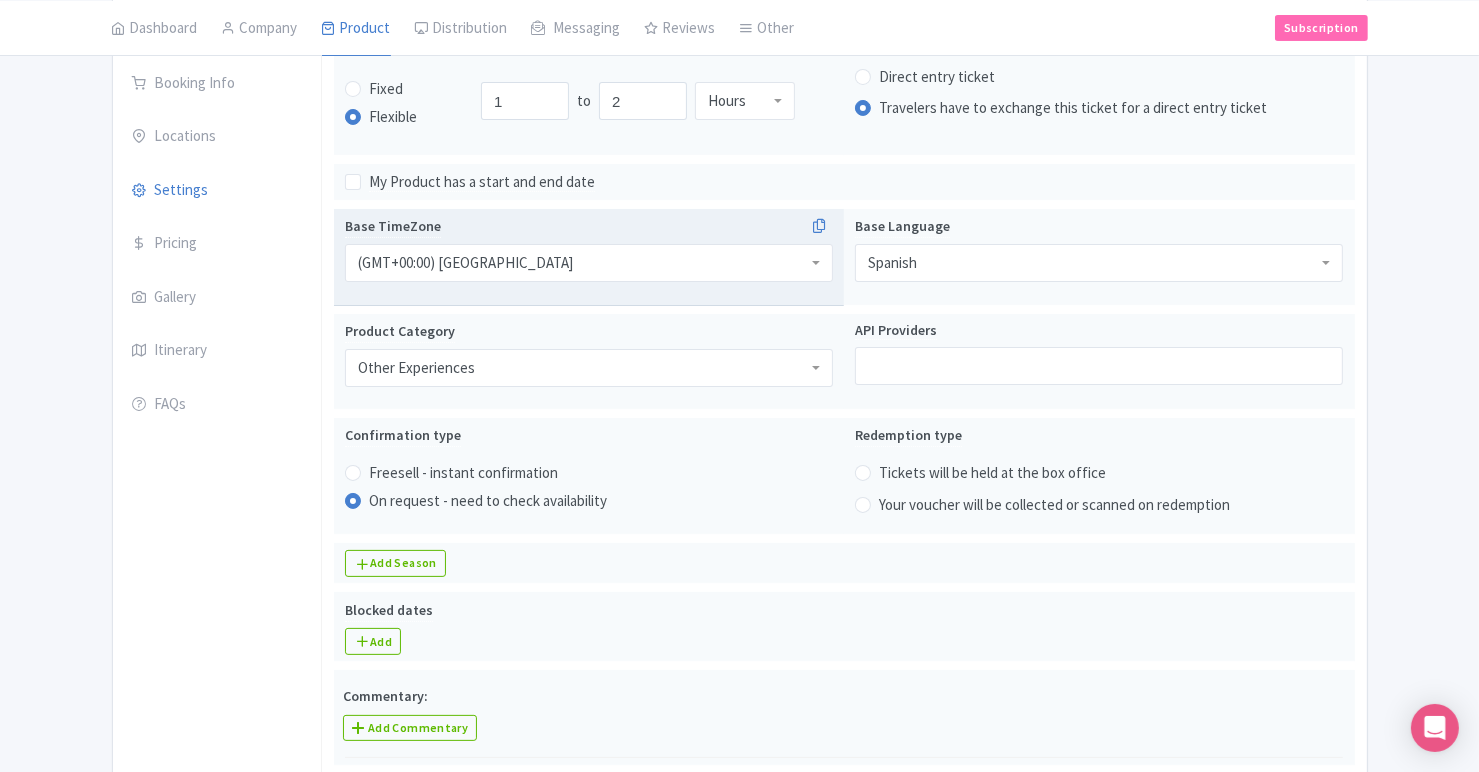 click on "(GMT+00:00) [GEOGRAPHIC_DATA]" at bounding box center [589, 263] 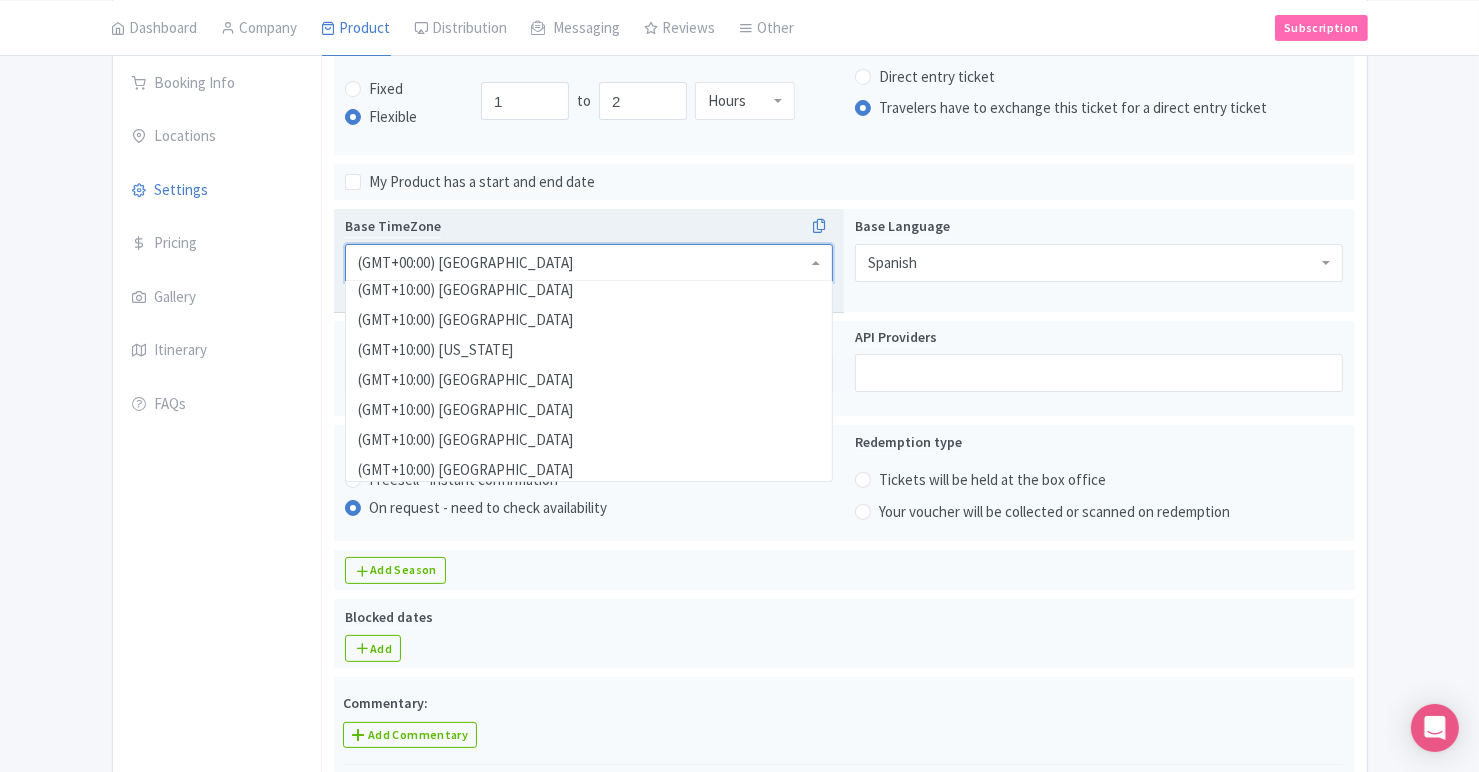 scroll, scrollTop: 3629, scrollLeft: 0, axis: vertical 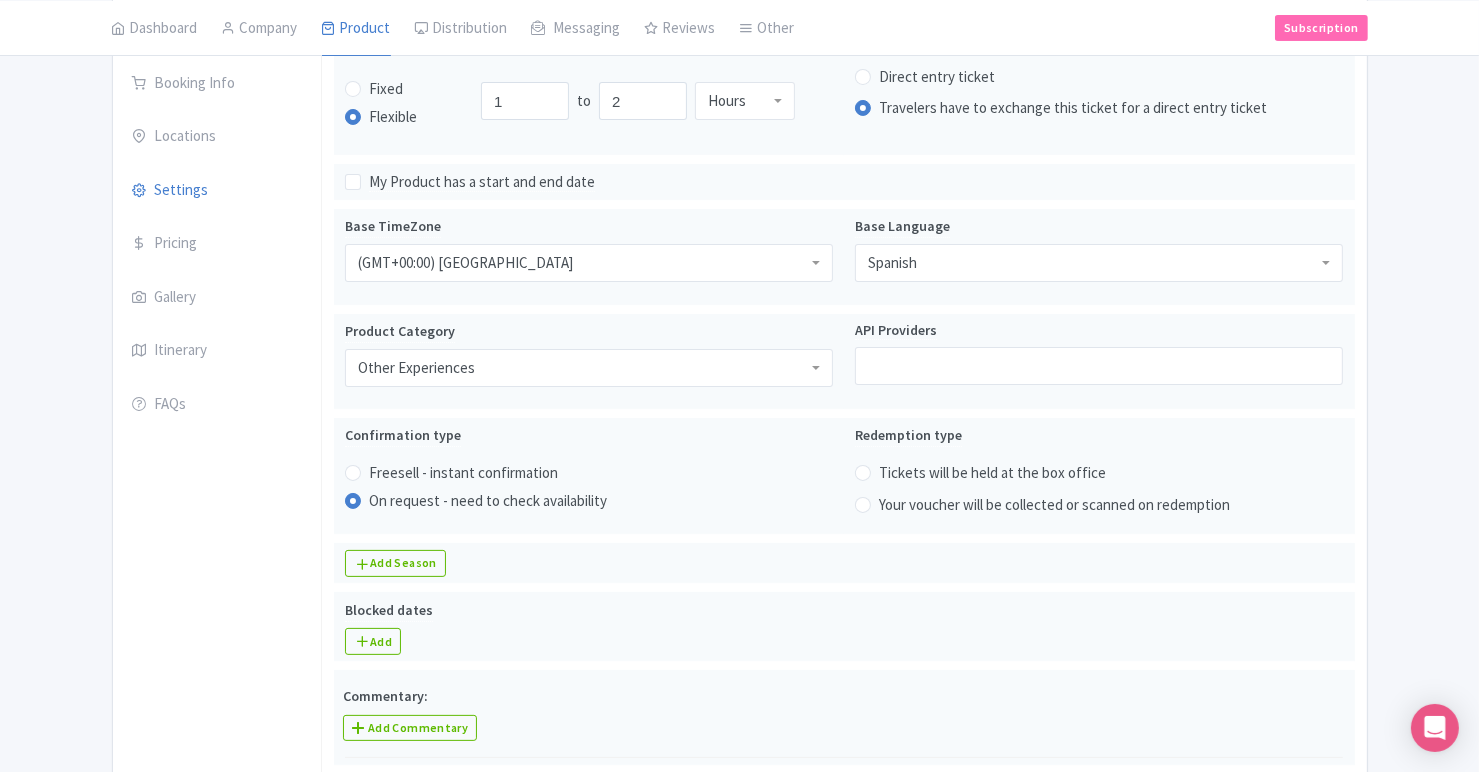 click on "← Back to Products
Malvasía - Cata de vinos de [GEOGRAPHIC_DATA] y productos locales
ID# QJZDEH
Content
Distribution
Google  Things to do
Optimization
Audio
Active
Save
Actions
View on Magpie
Customer View
Industry Partner View
Download
Excel
Word
All Images ZIP
Share Products
Delete Product
Create new version
You are currently editing a version of this product: Primary Product
General
Booking Info
Locations
Settings
Pricing
Gallery
Itinerary
FAQs
Malvasía - Cata de vinos de [GEOGRAPHIC_DATA] y productos locales
Name   *
Malvasía - Cata de vinos de [GEOGRAPHIC_DATA] y productos locales
Your product's name has 56 characters. We recommend between 10 and 60 characters.
Internal ID" at bounding box center [739, 989] 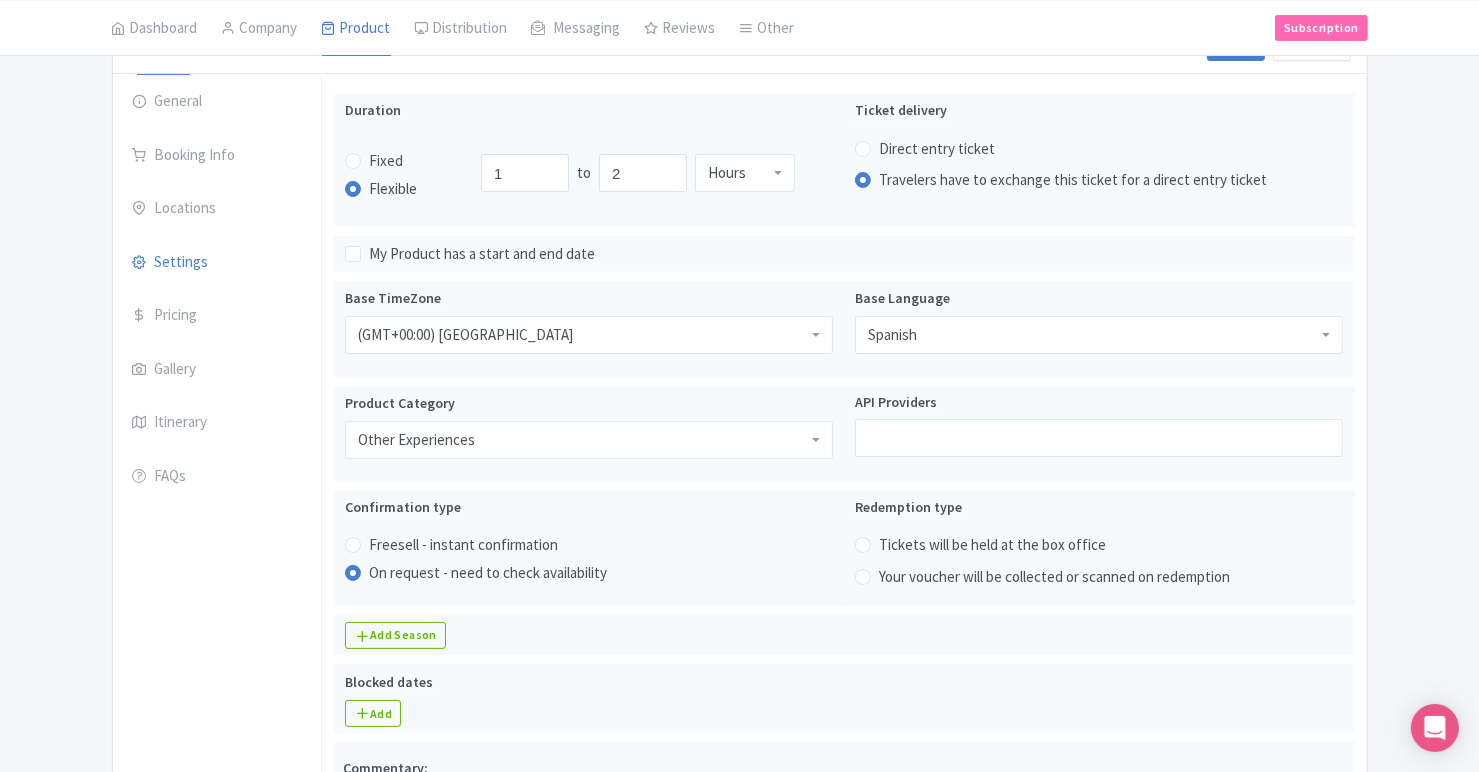 scroll, scrollTop: 216, scrollLeft: 0, axis: vertical 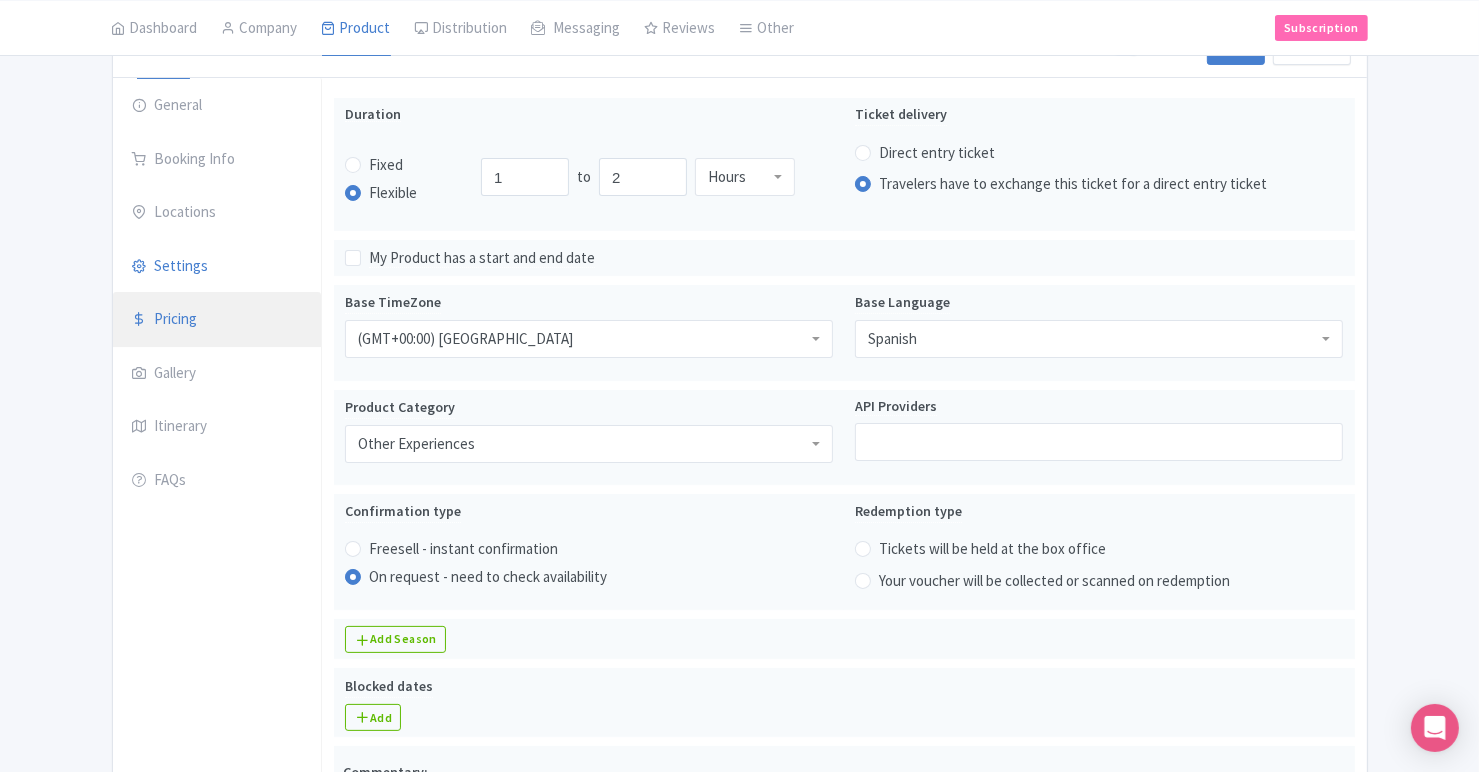 click on "Pricing" at bounding box center [217, 320] 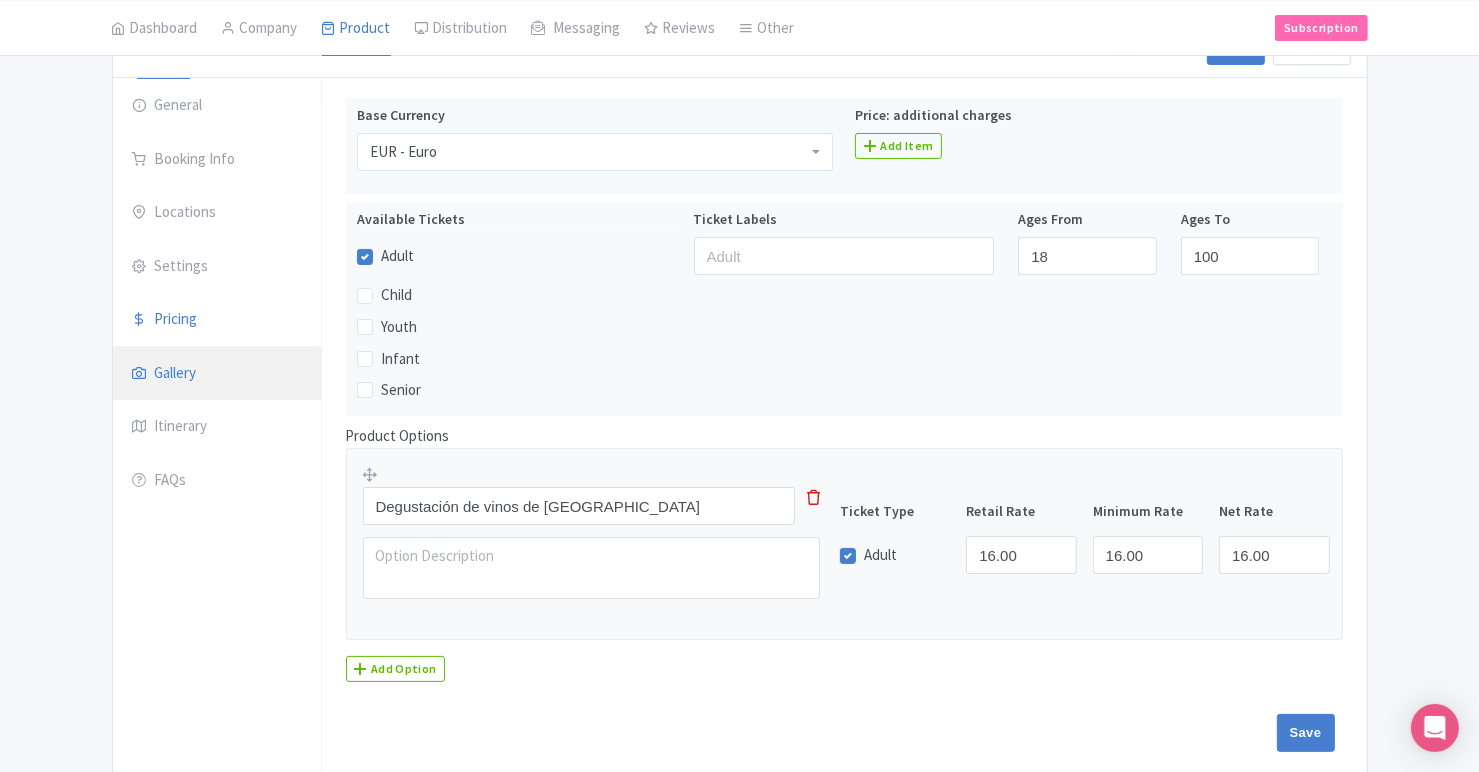click on "Gallery" at bounding box center (217, 374) 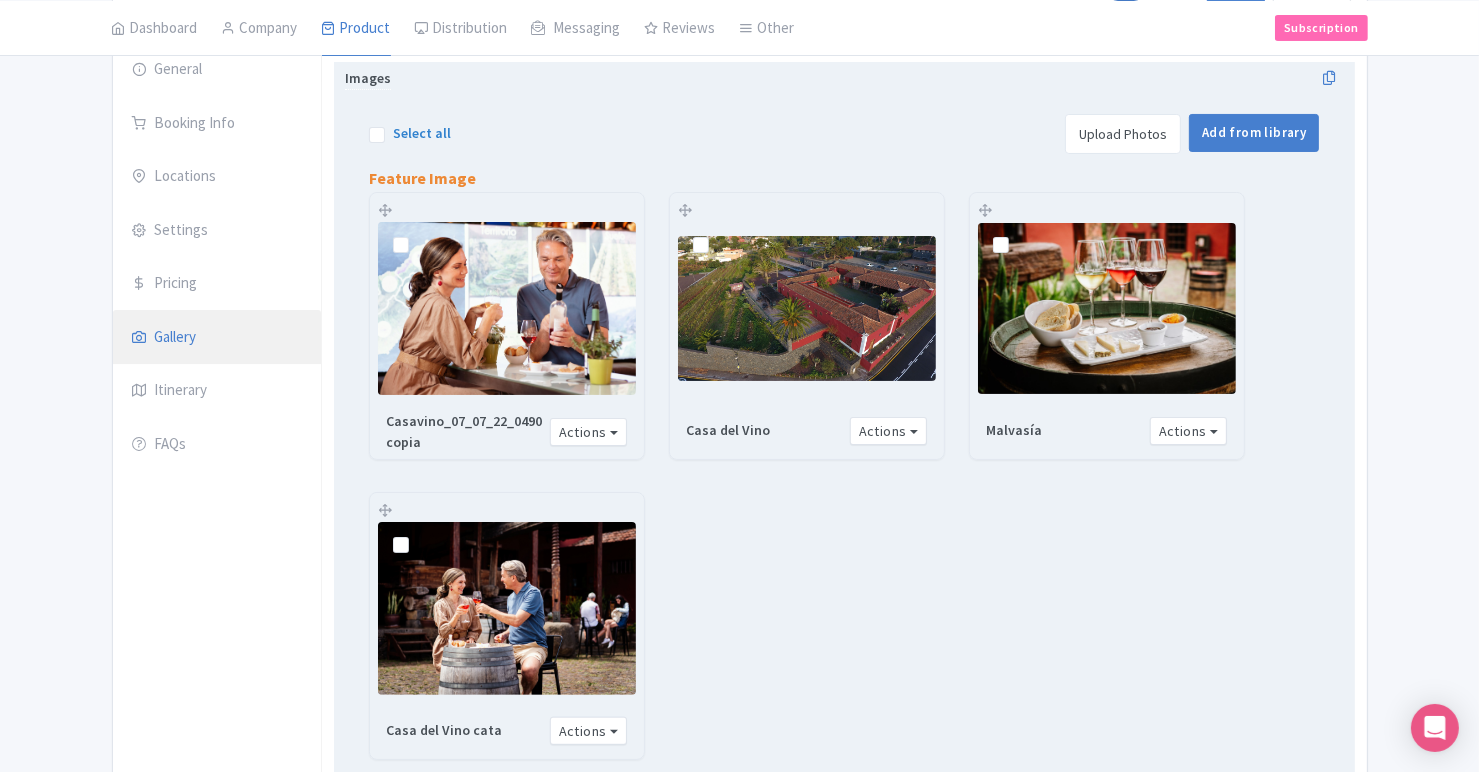 scroll, scrollTop: 260, scrollLeft: 0, axis: vertical 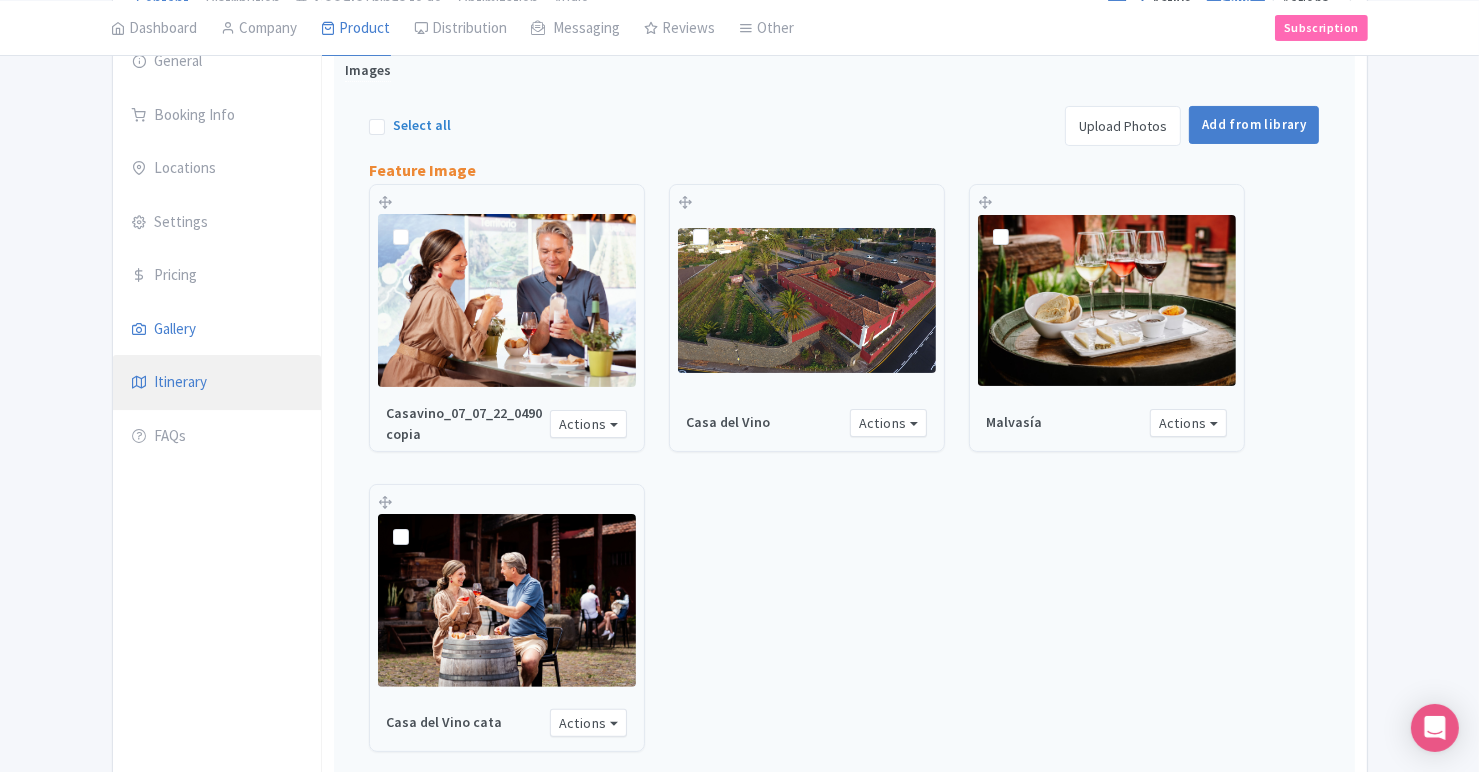 click on "Itinerary" at bounding box center (217, 383) 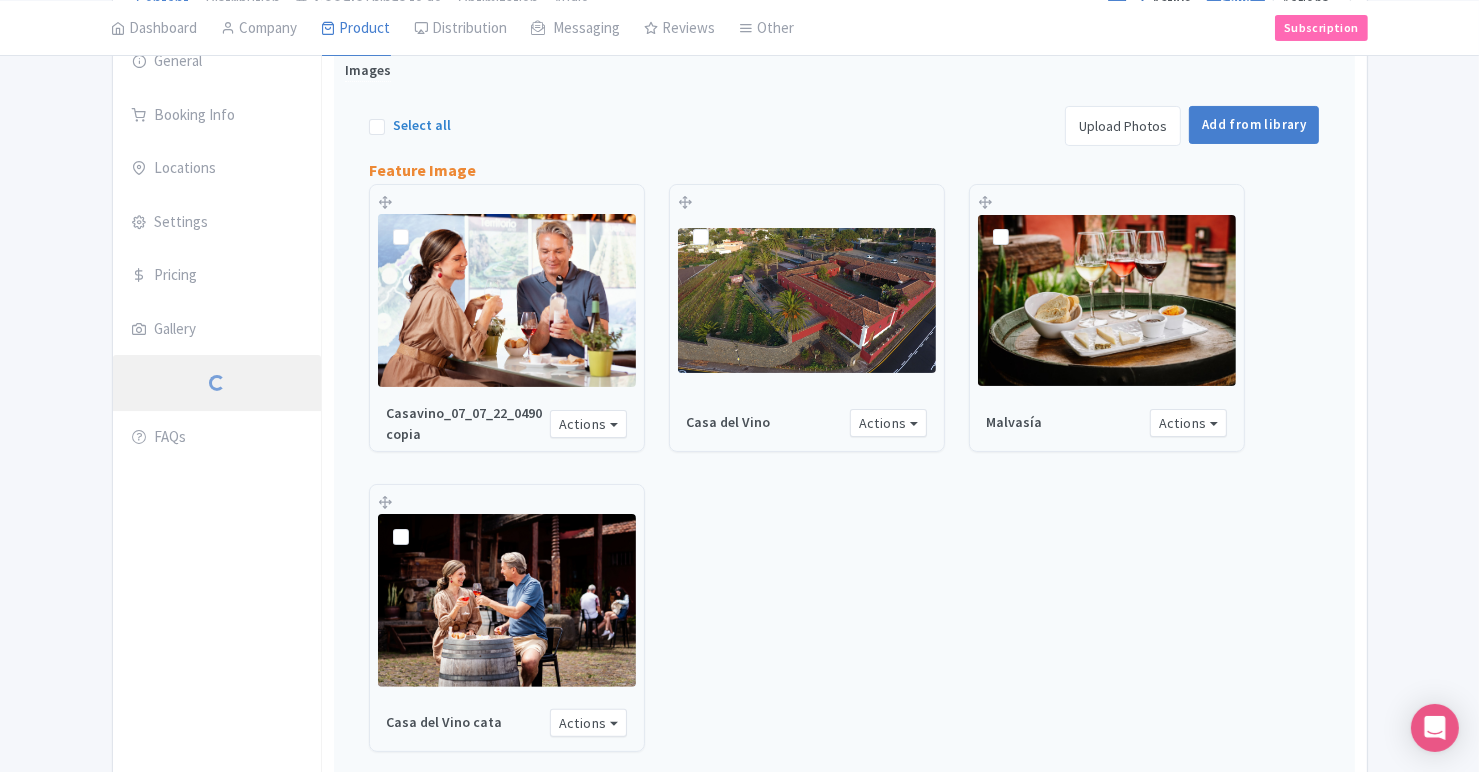 scroll, scrollTop: 42, scrollLeft: 0, axis: vertical 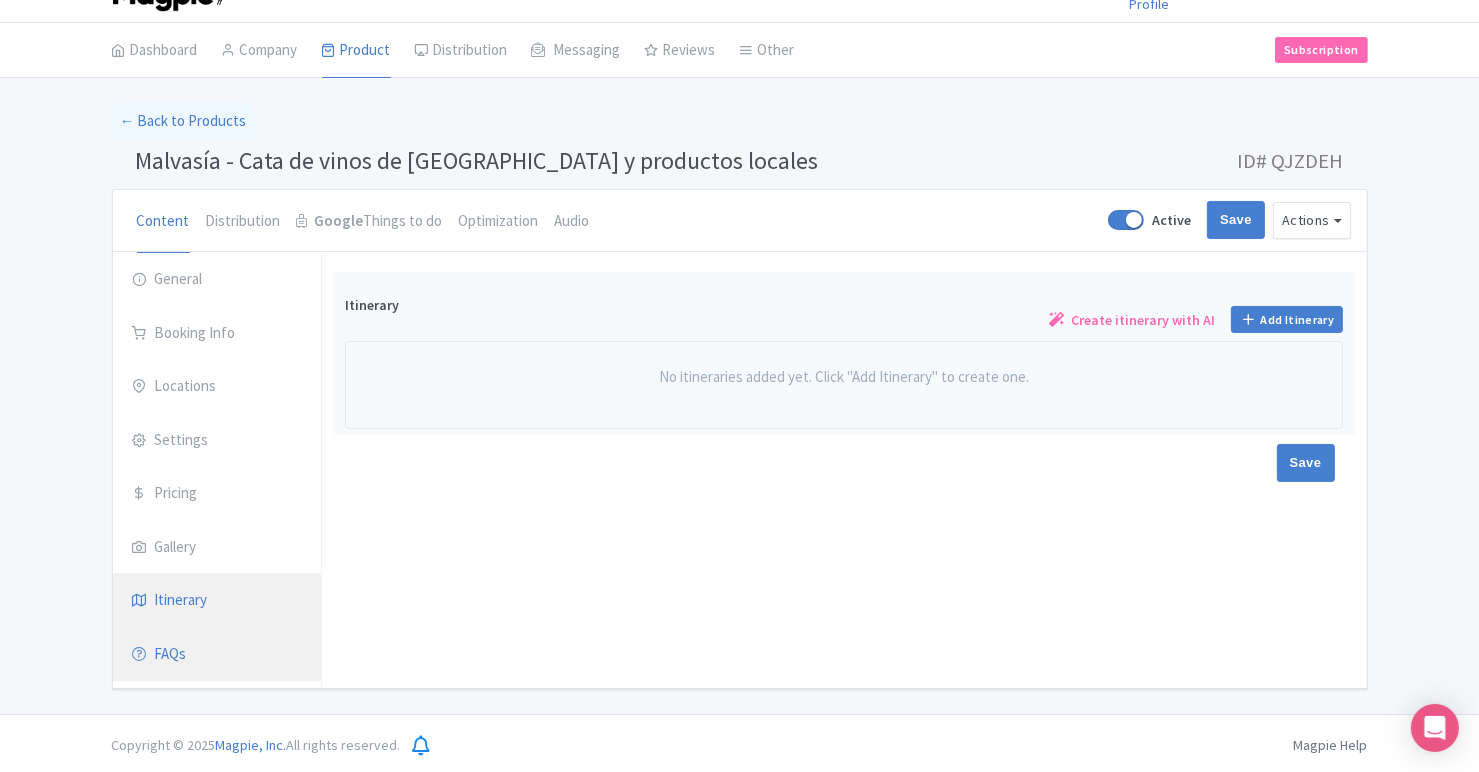 click on "FAQs" at bounding box center (217, 655) 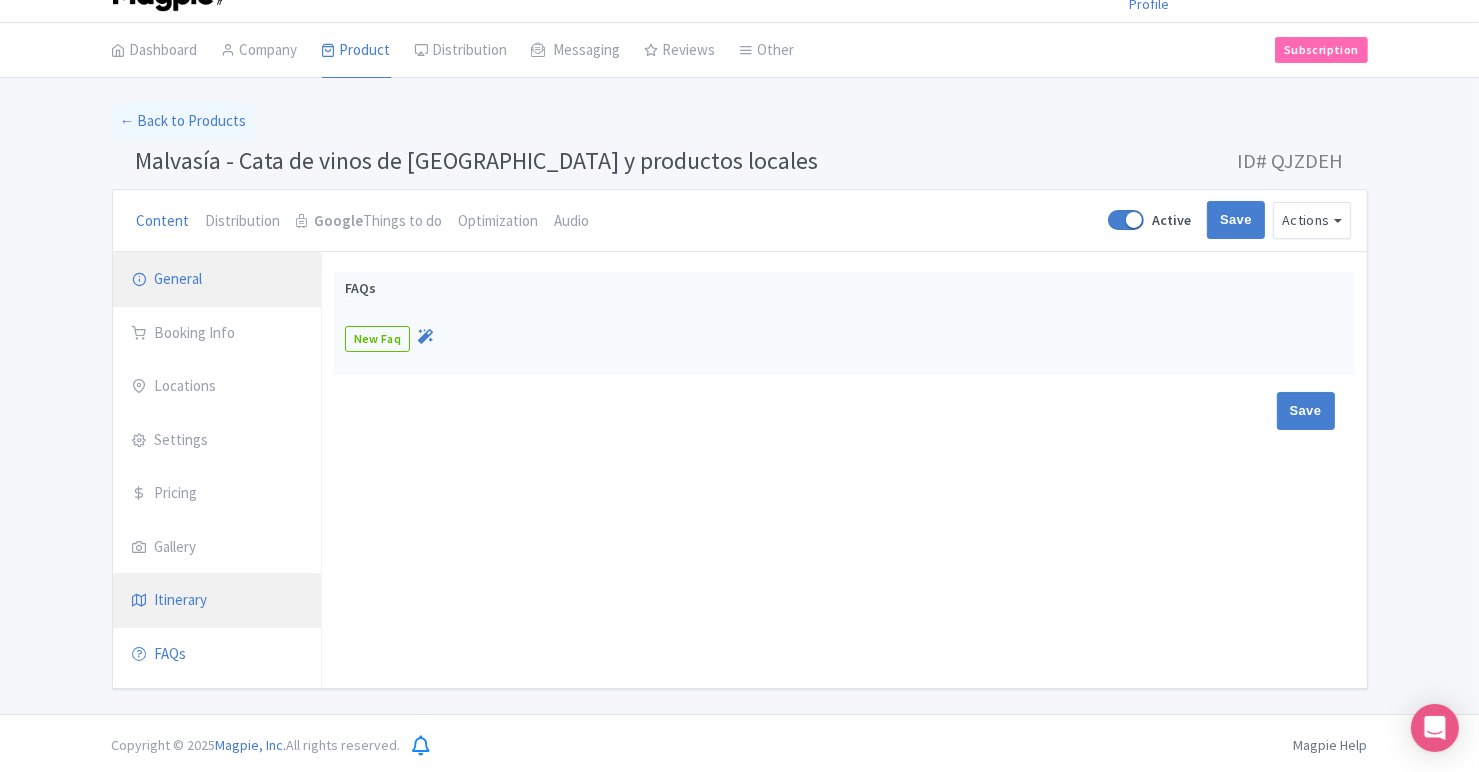 click on "General" at bounding box center [217, 280] 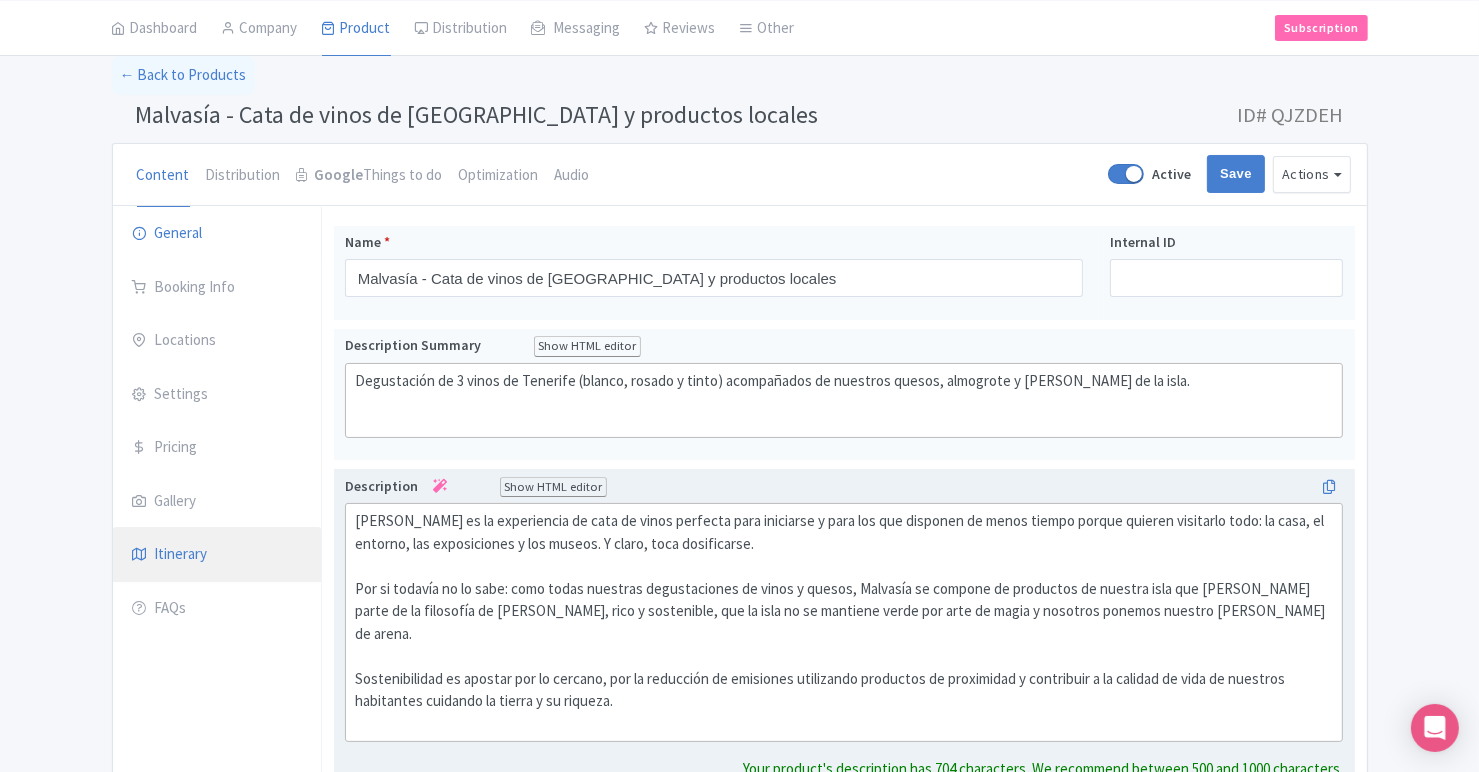 scroll, scrollTop: 89, scrollLeft: 0, axis: vertical 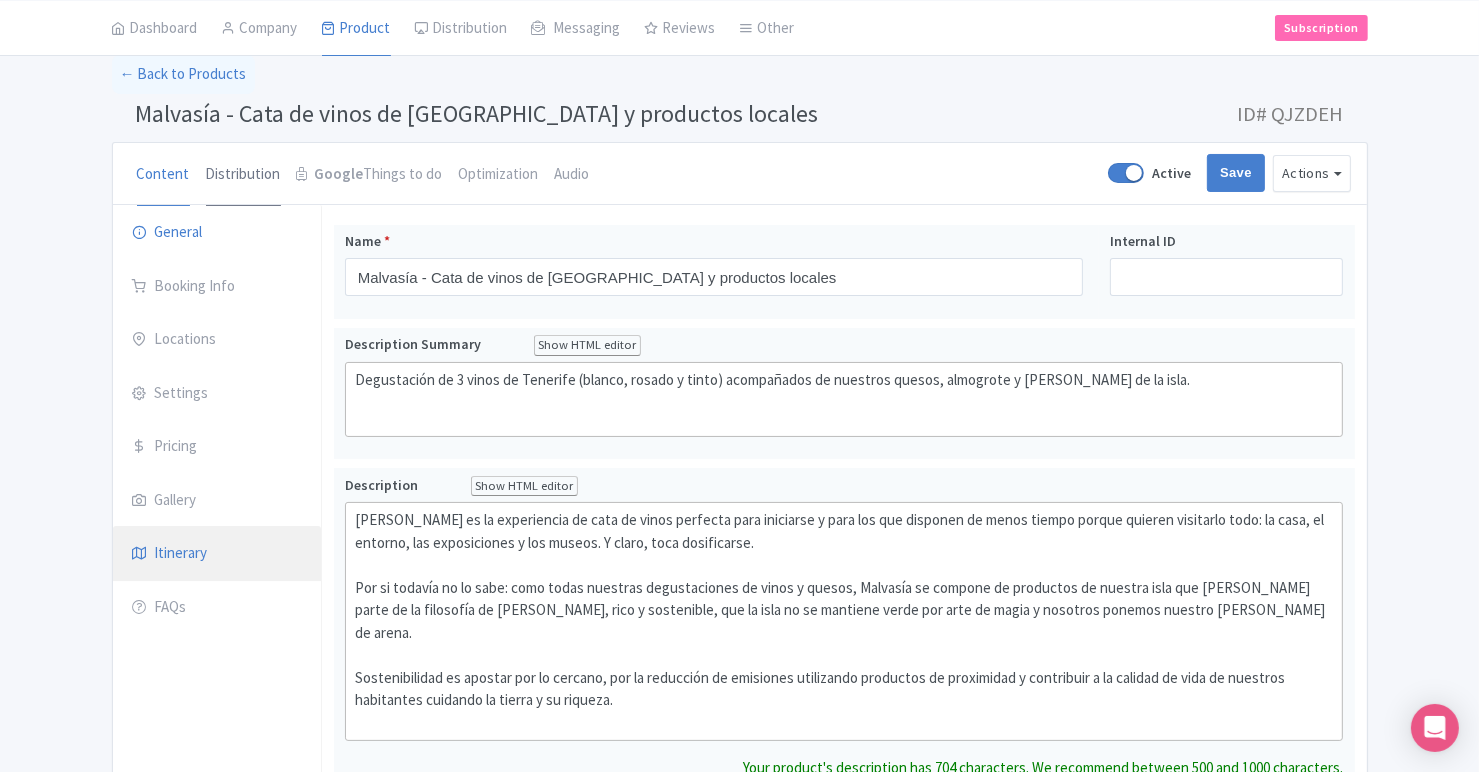 click on "Distribution" at bounding box center [243, 175] 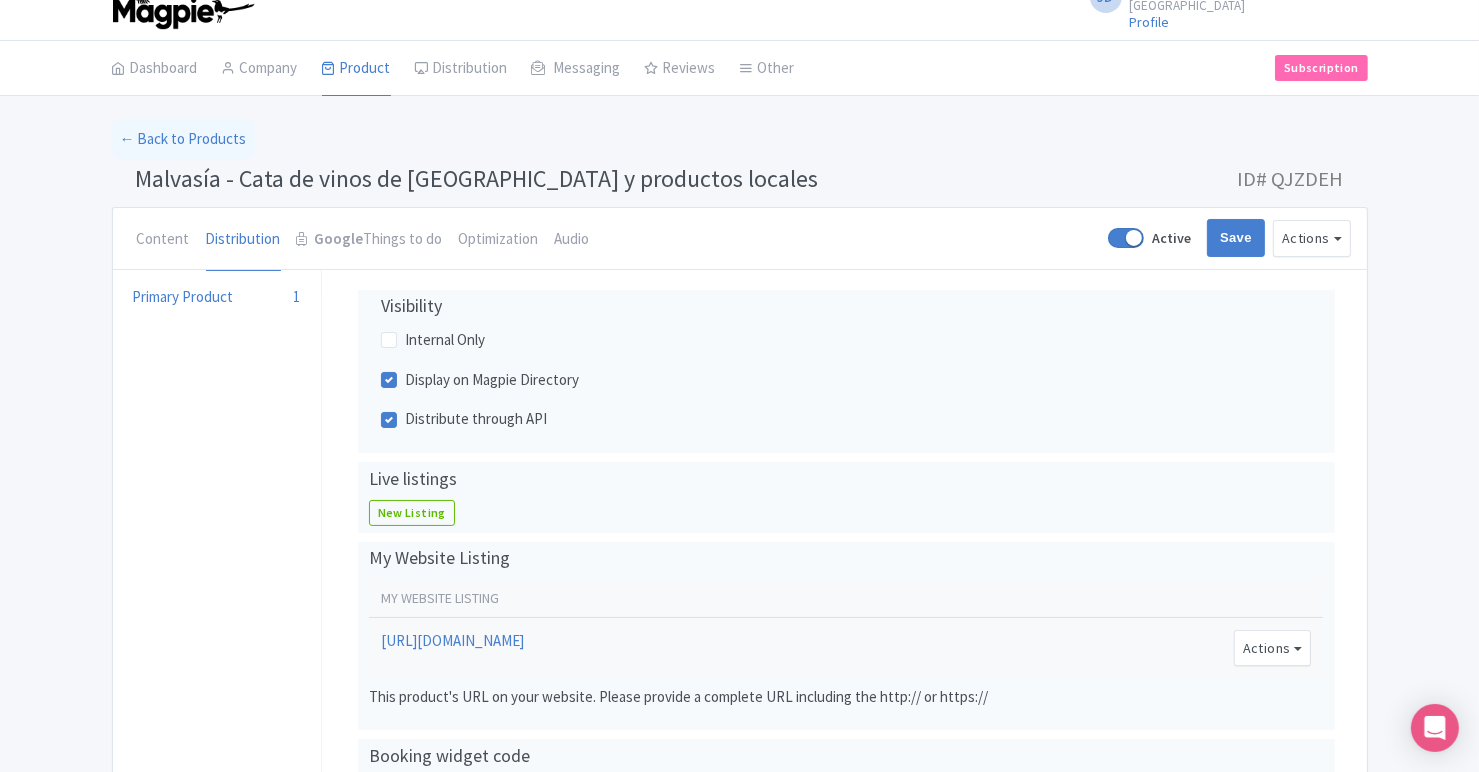 scroll, scrollTop: 17, scrollLeft: 0, axis: vertical 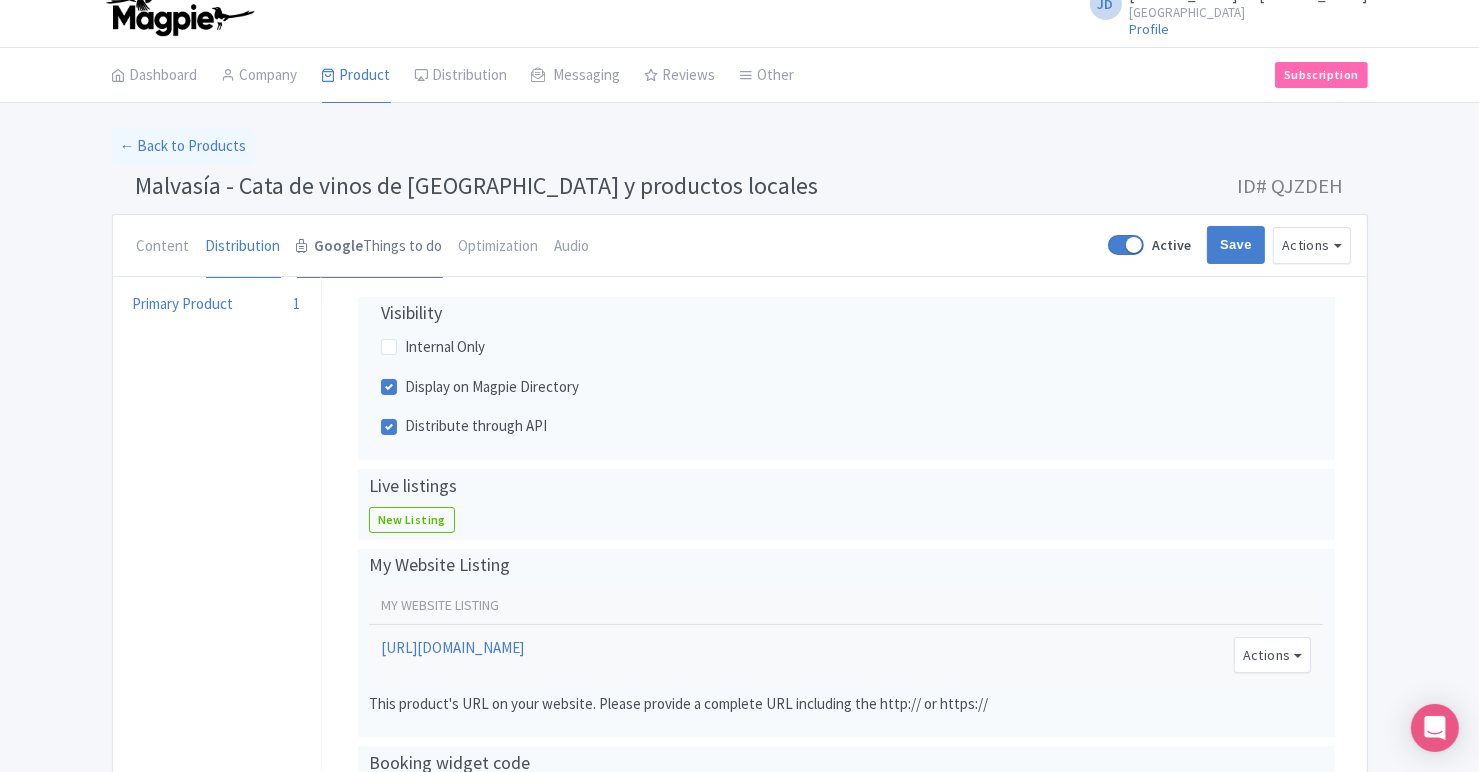 click on "Google  Things to do" at bounding box center [370, 247] 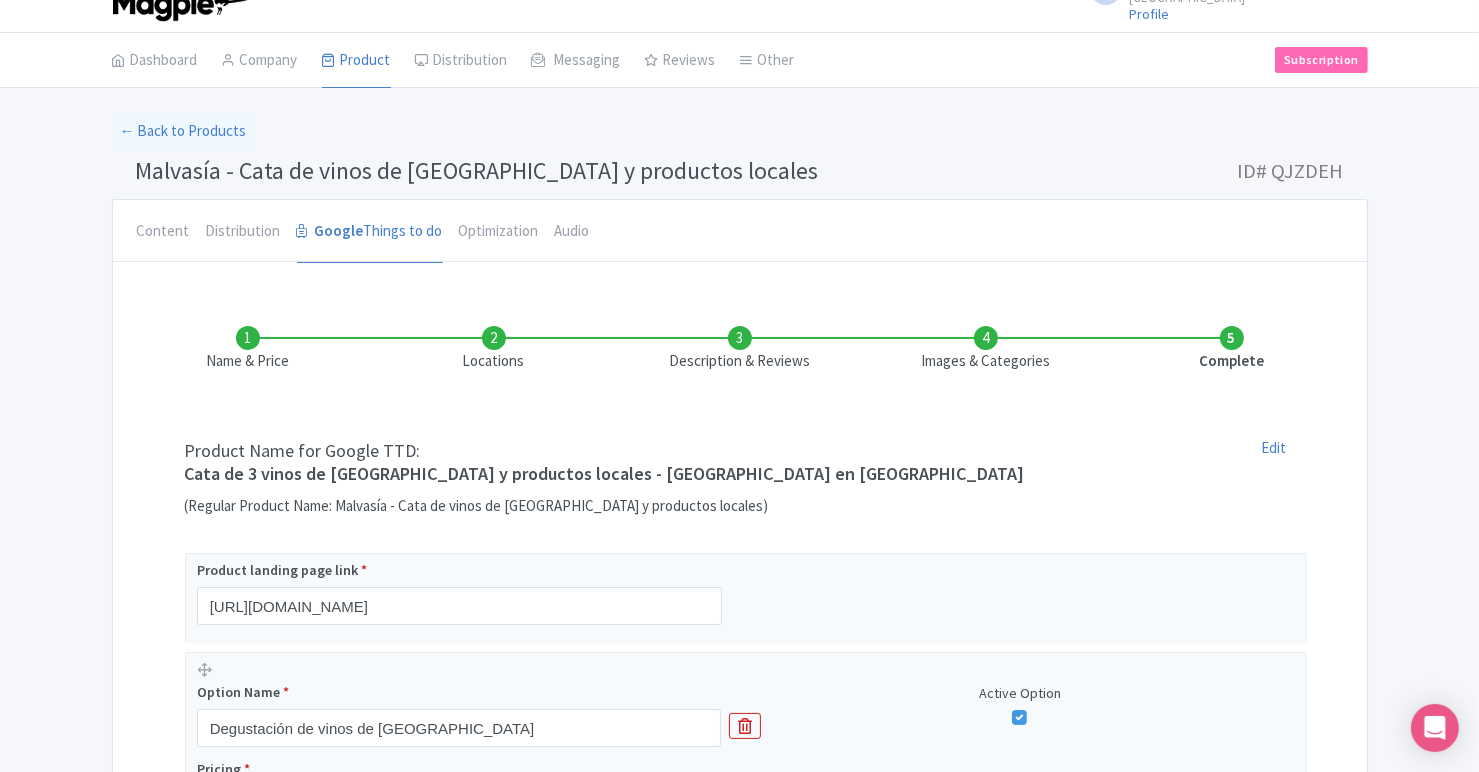 scroll, scrollTop: 33, scrollLeft: 0, axis: vertical 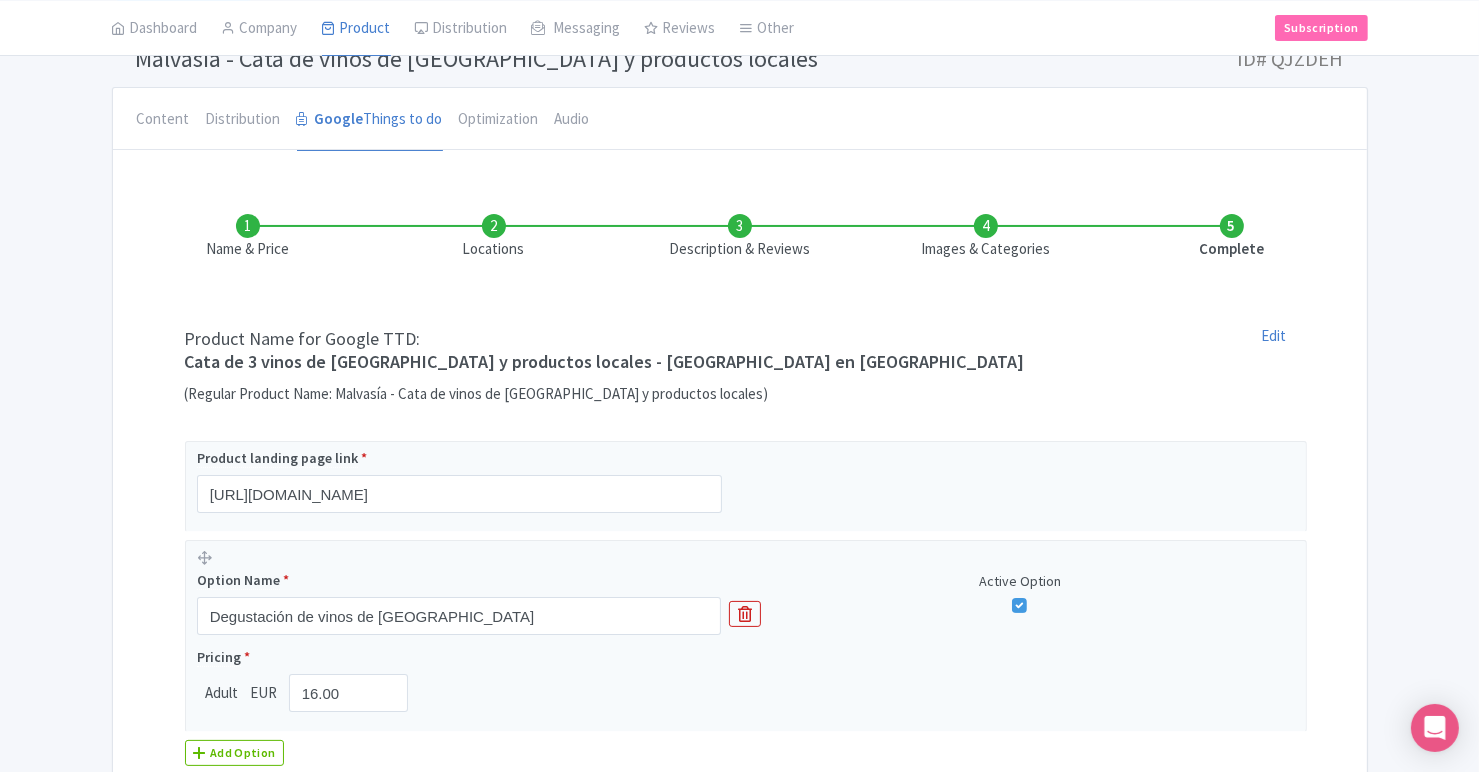 click on "Locations" at bounding box center [494, 237] 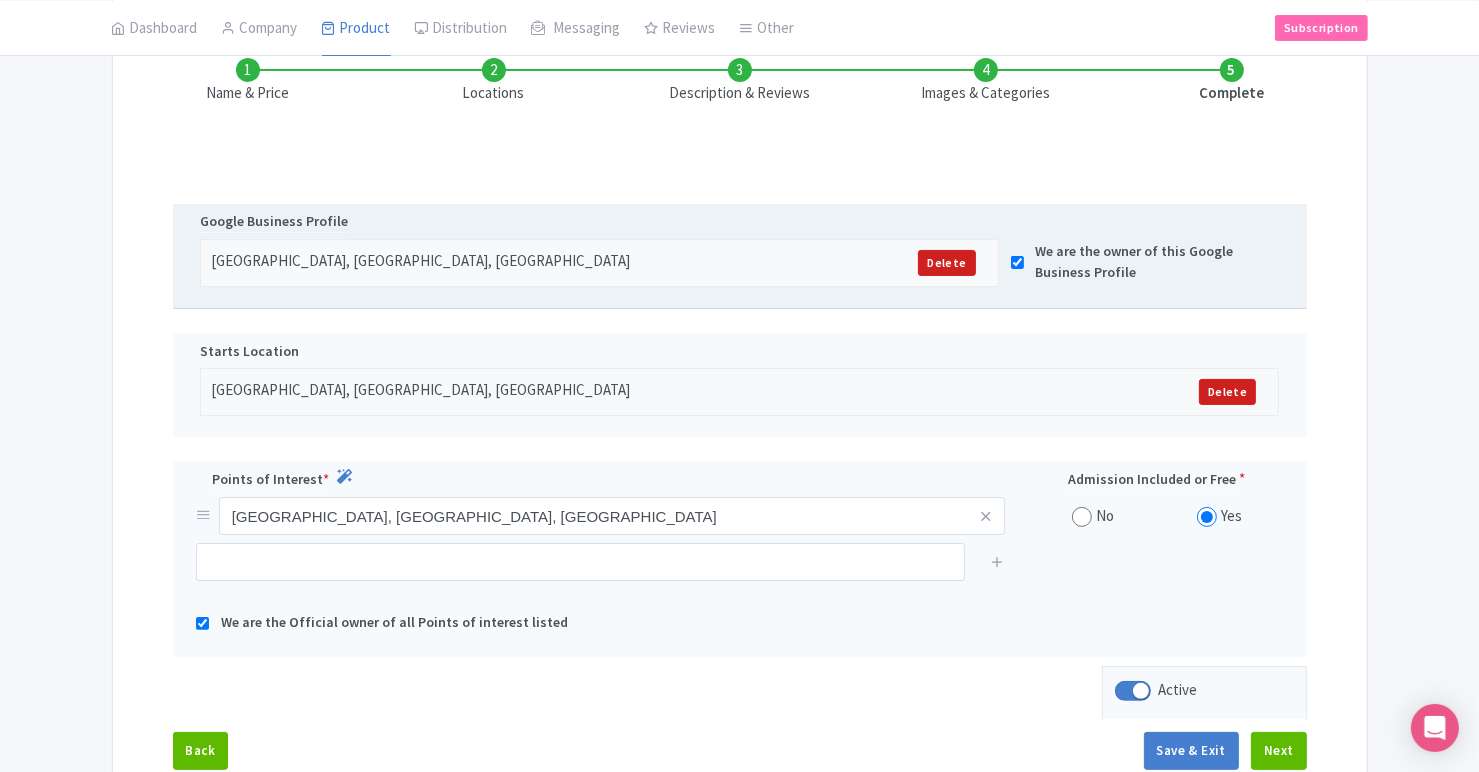 scroll, scrollTop: 274, scrollLeft: 0, axis: vertical 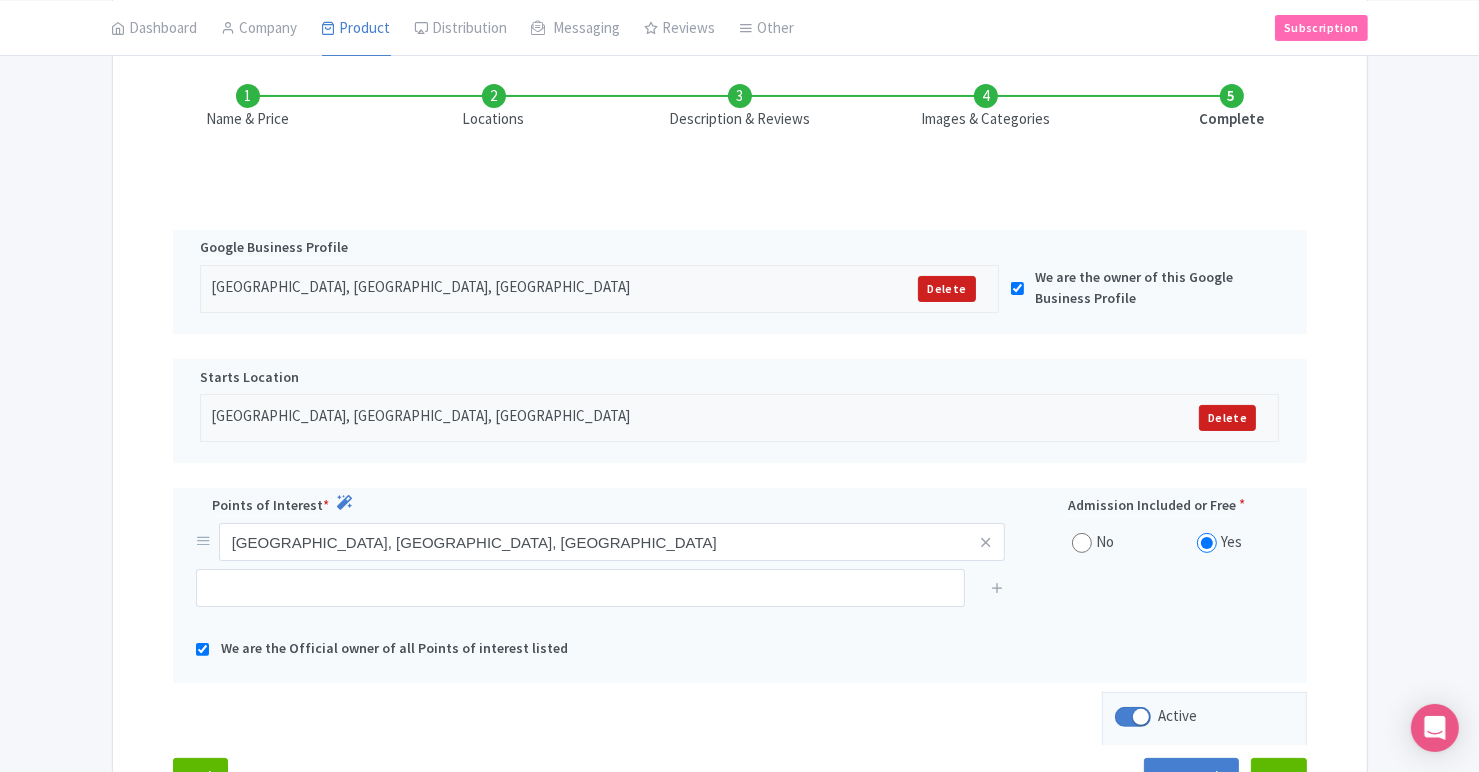 click on "Description & Reviews" at bounding box center (740, 107) 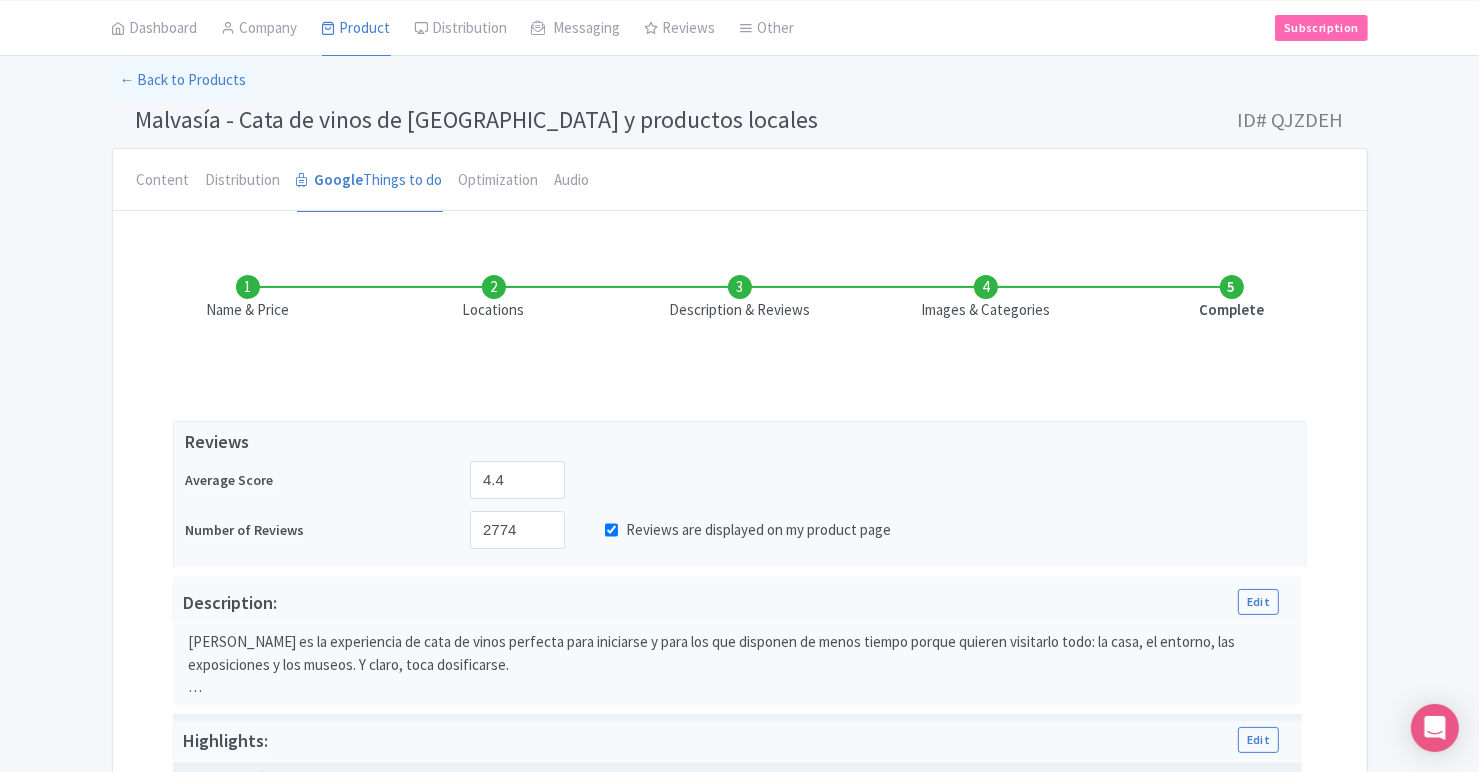 scroll, scrollTop: 44, scrollLeft: 0, axis: vertical 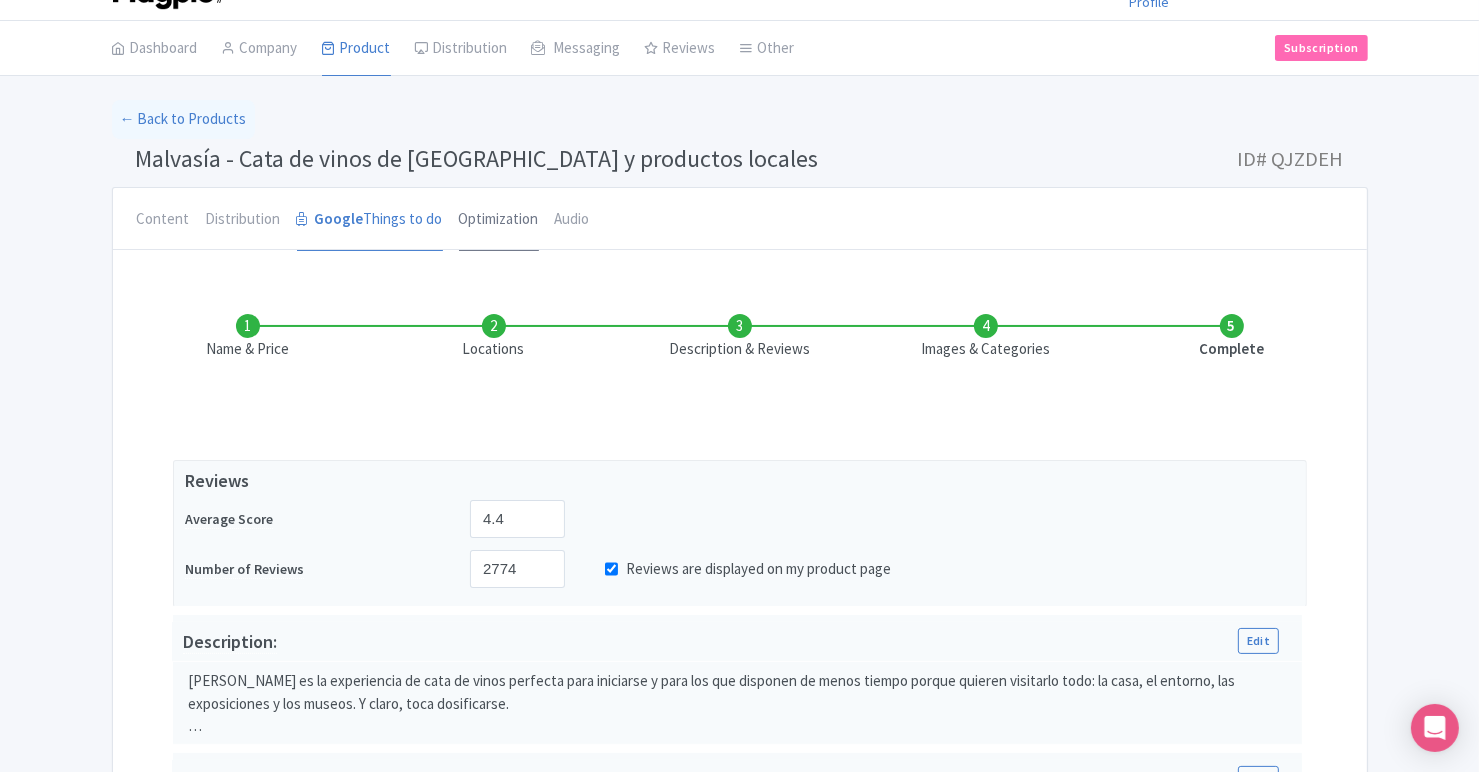 click on "Optimization" at bounding box center [499, 220] 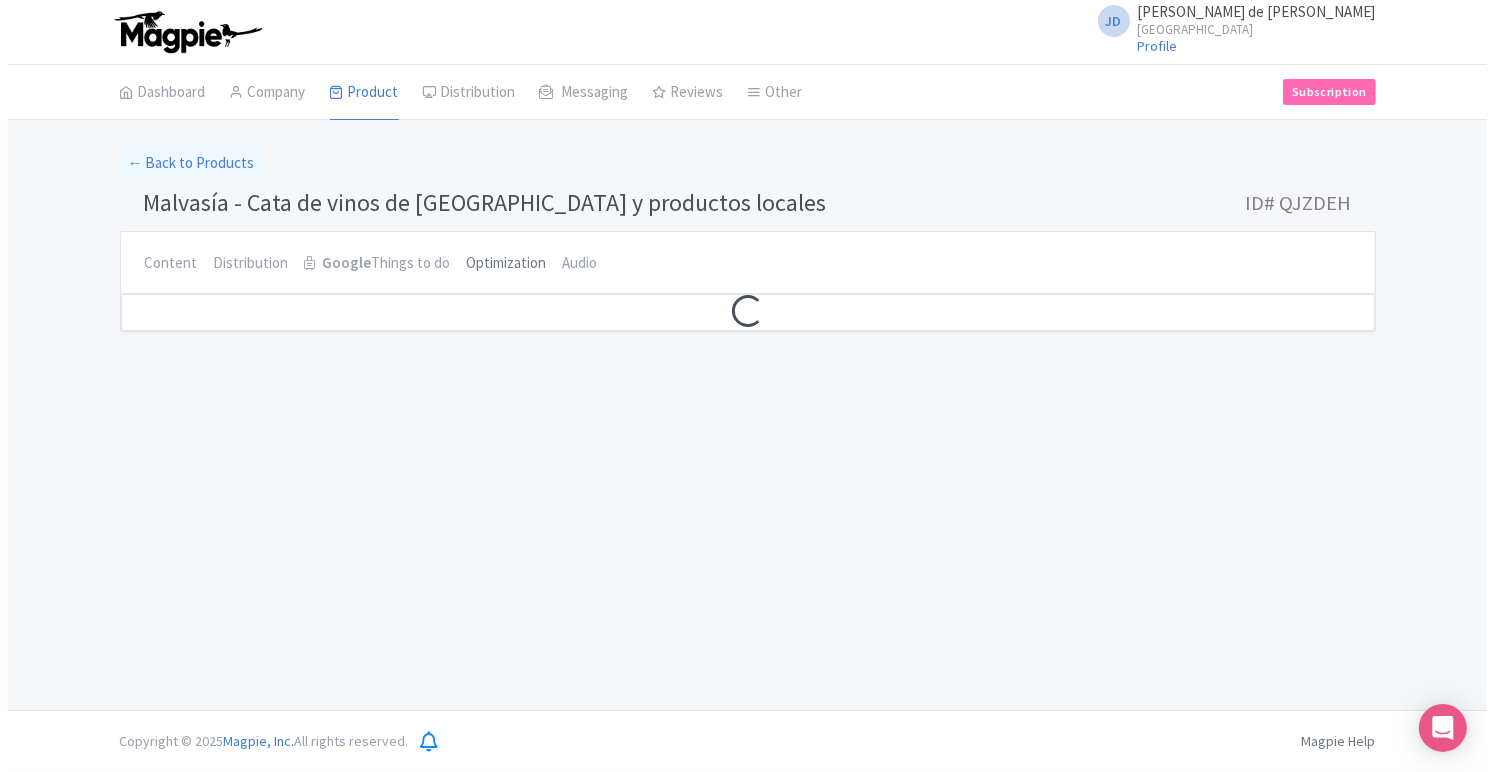 scroll, scrollTop: 0, scrollLeft: 0, axis: both 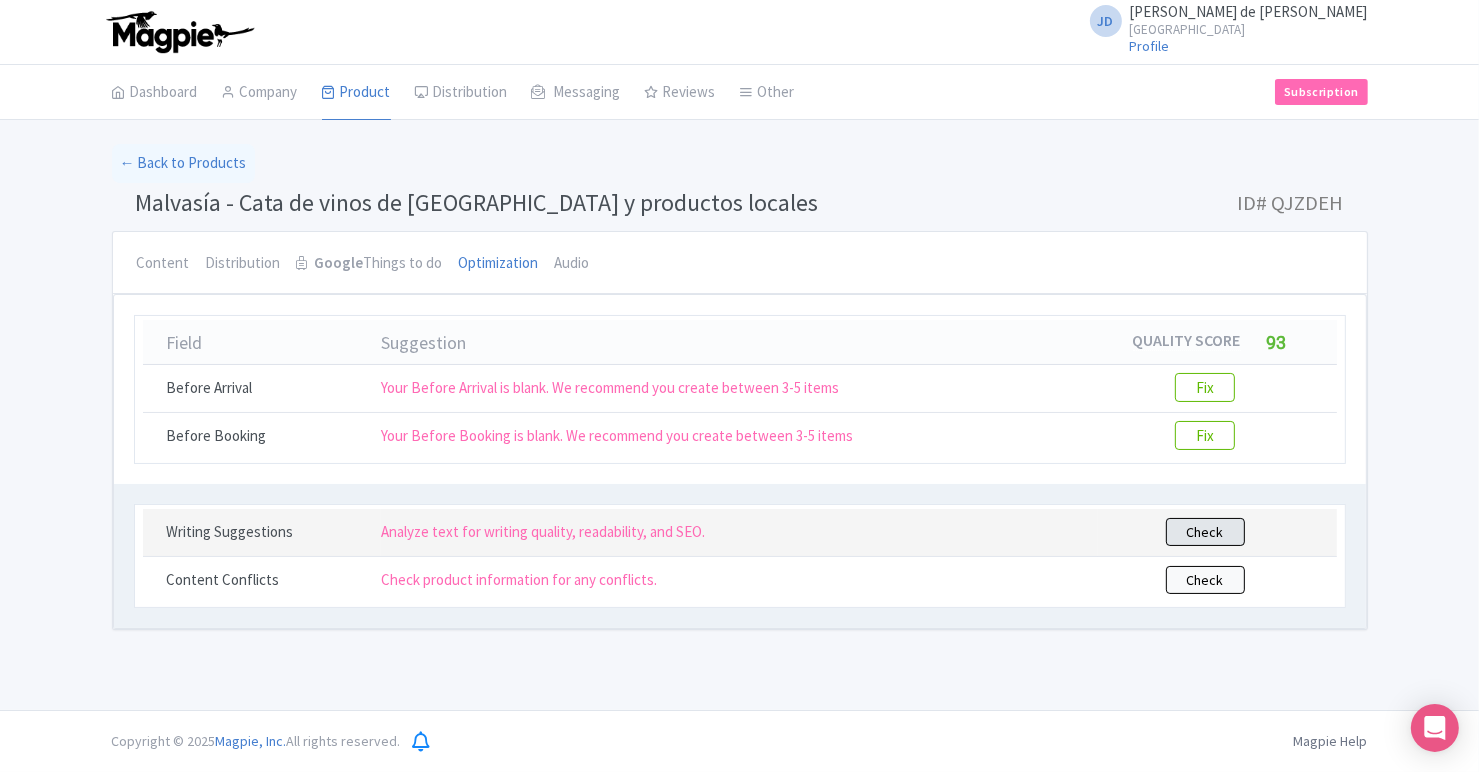 click on "Check" at bounding box center (1205, 532) 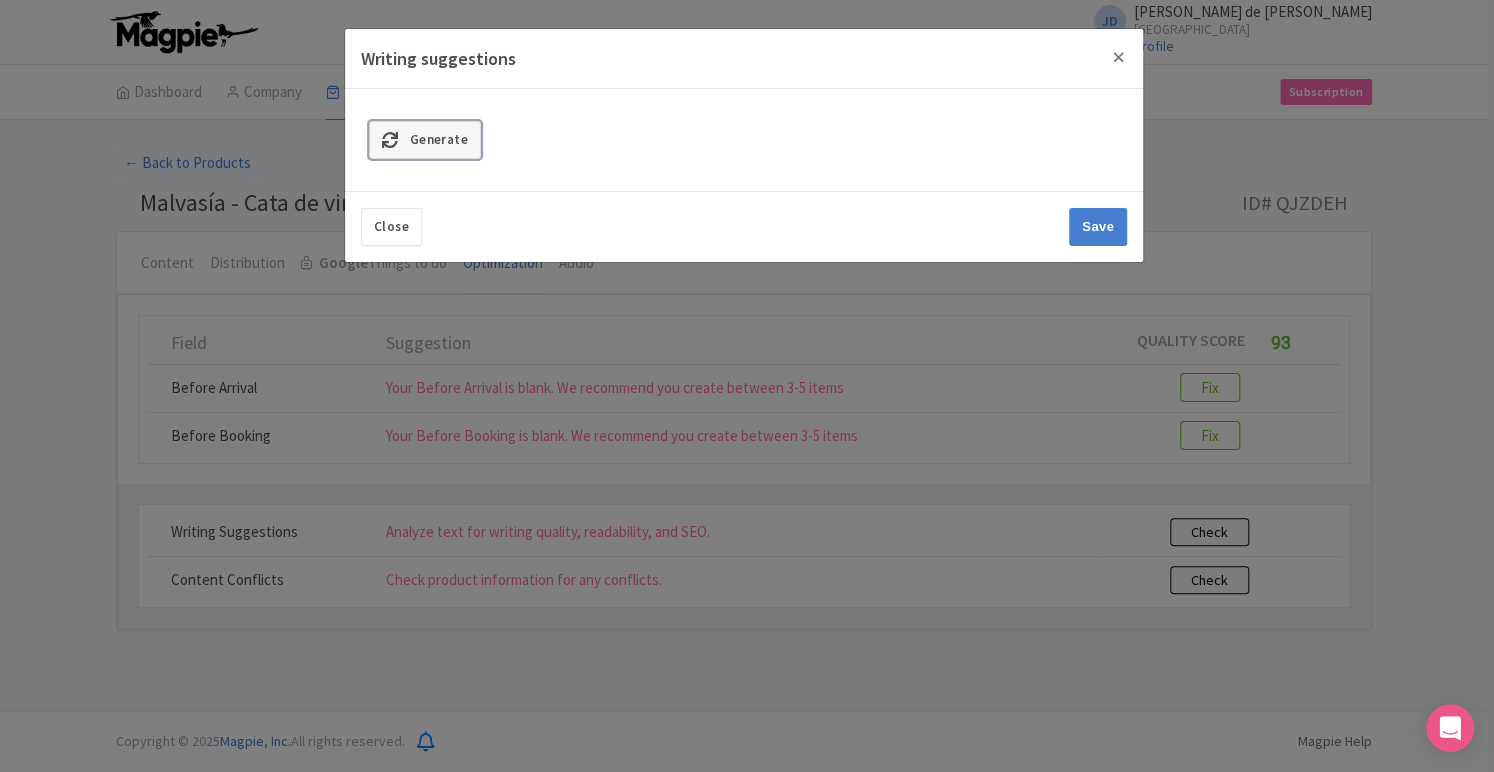 click on "Generate" at bounding box center [439, 139] 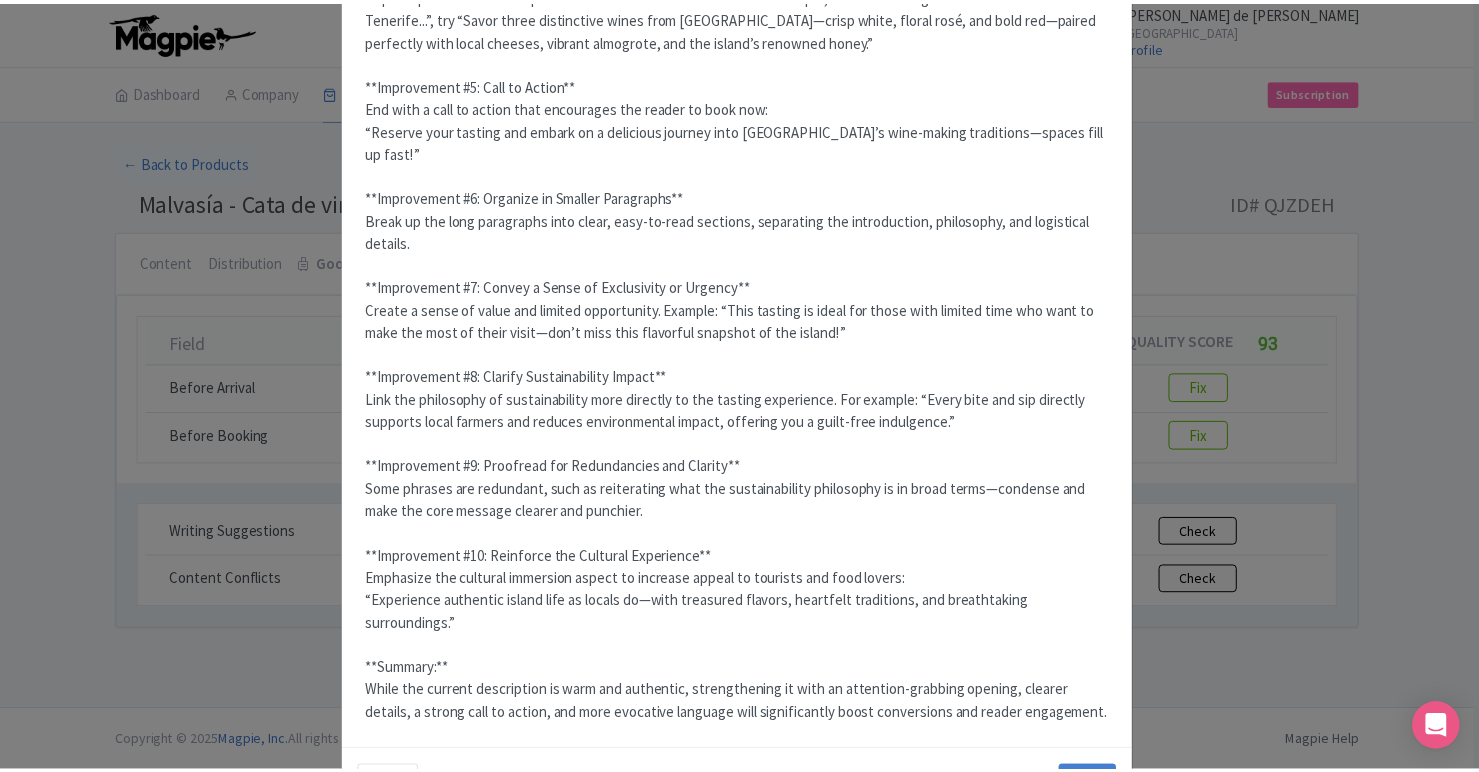 scroll, scrollTop: 763, scrollLeft: 0, axis: vertical 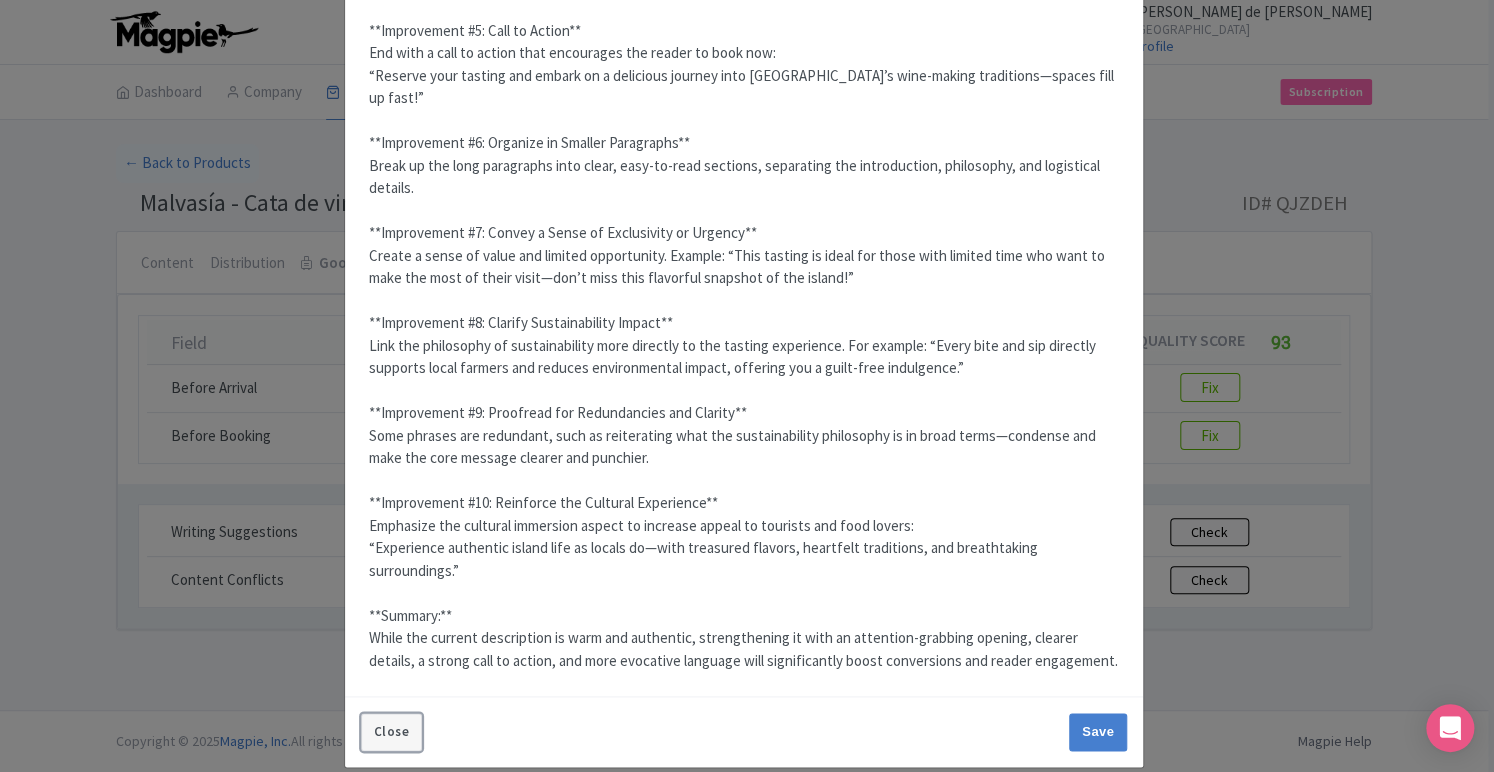 click on "Close" at bounding box center [391, 732] 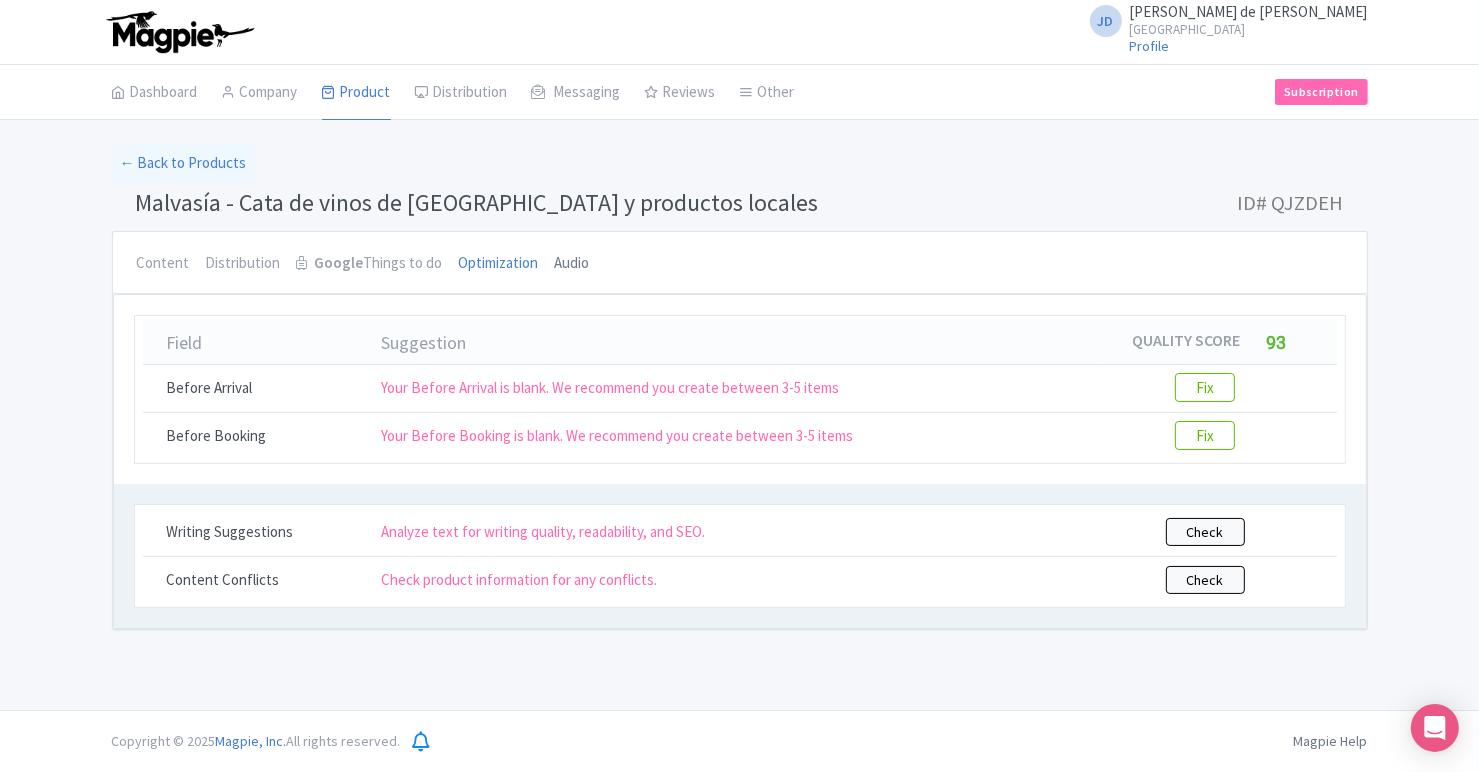 click on "Audio" at bounding box center [572, 264] 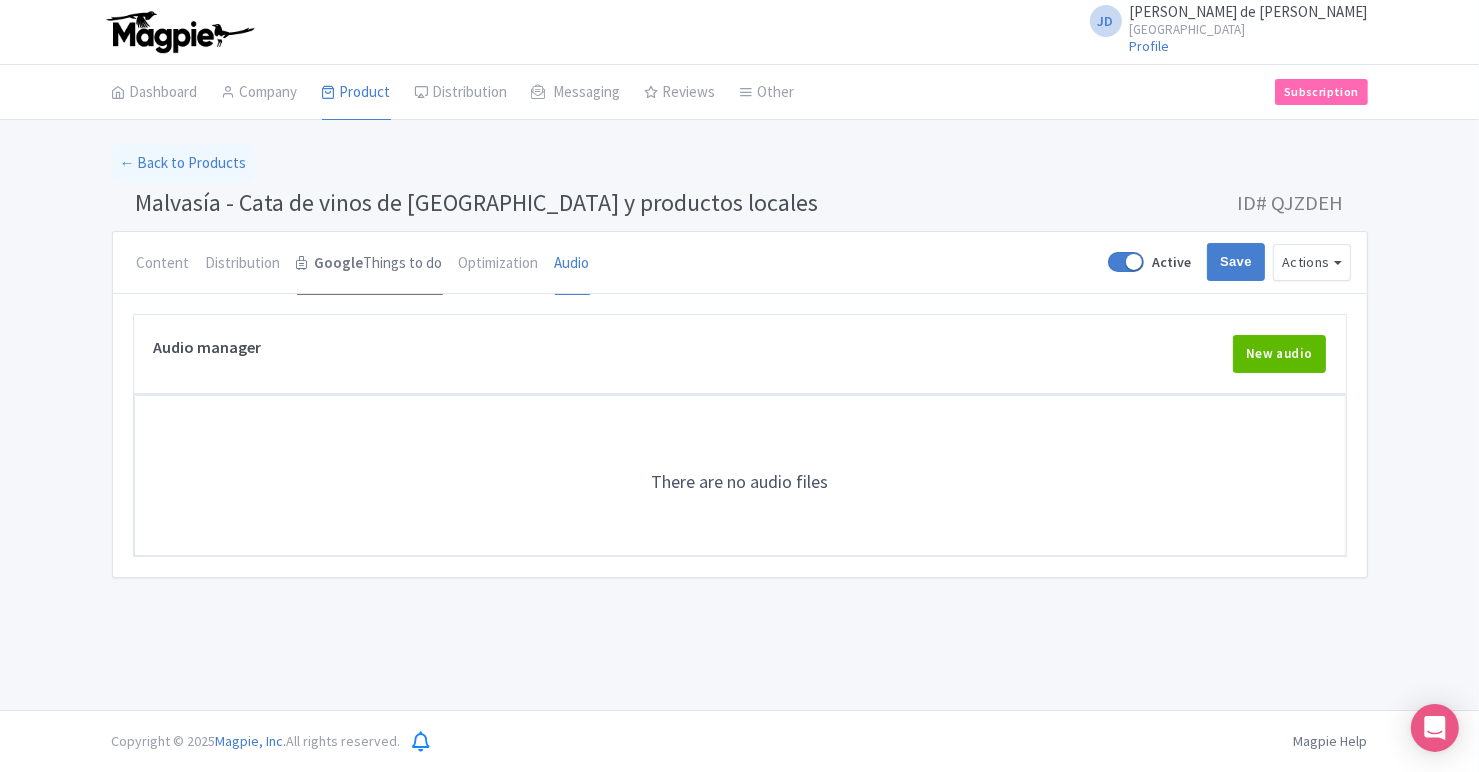 click on "Google  Things to do" at bounding box center (370, 264) 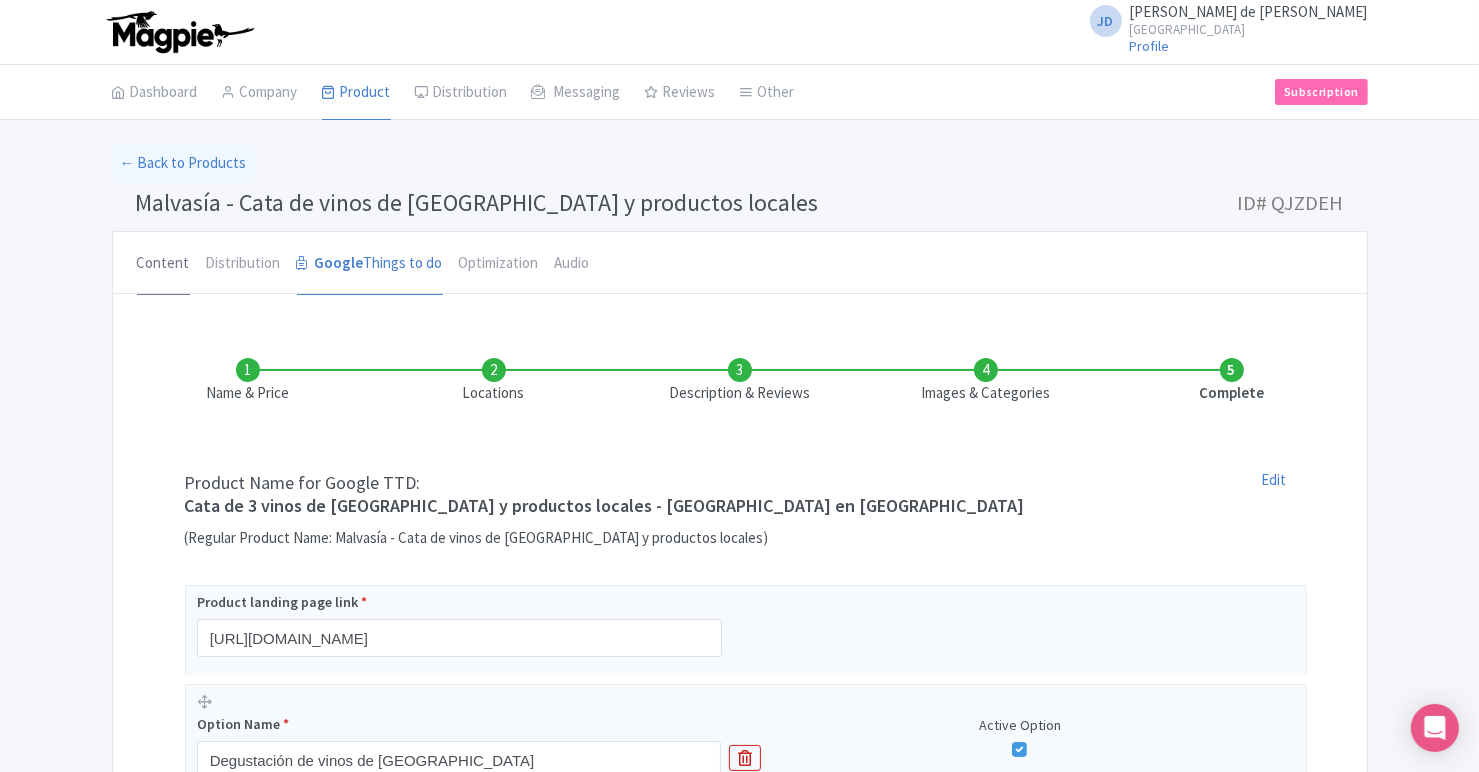 click on "Content" at bounding box center [163, 264] 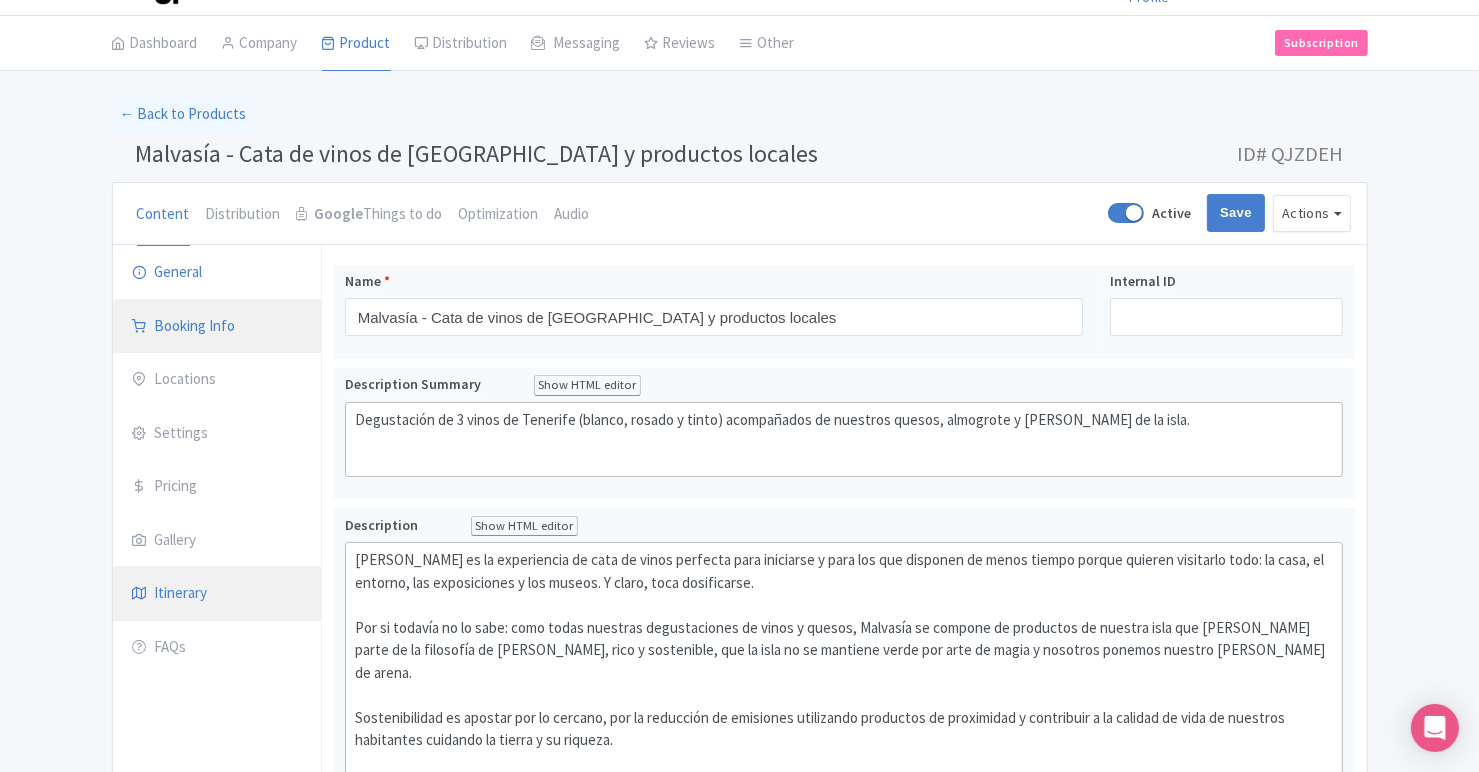 scroll, scrollTop: 75, scrollLeft: 0, axis: vertical 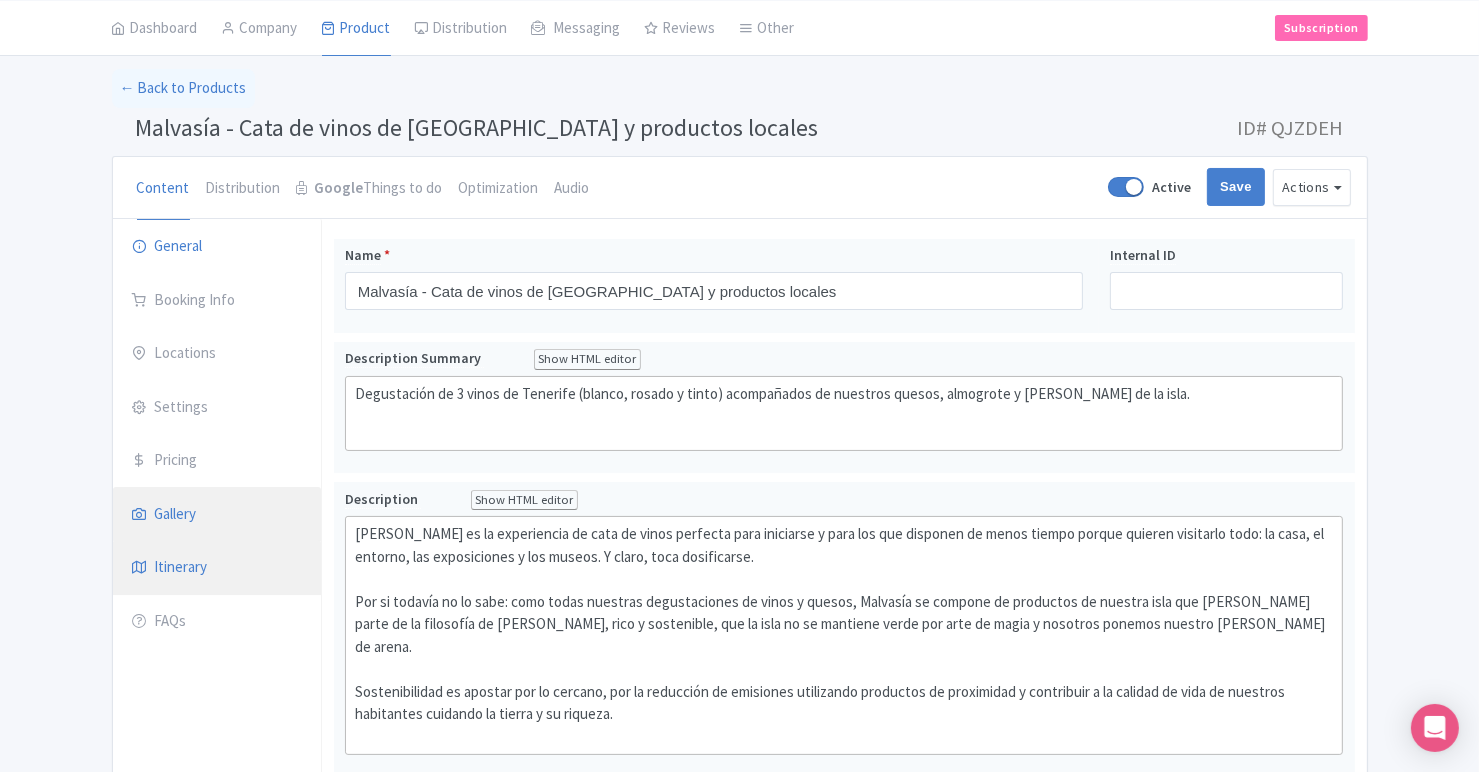 click on "Gallery" at bounding box center [217, 515] 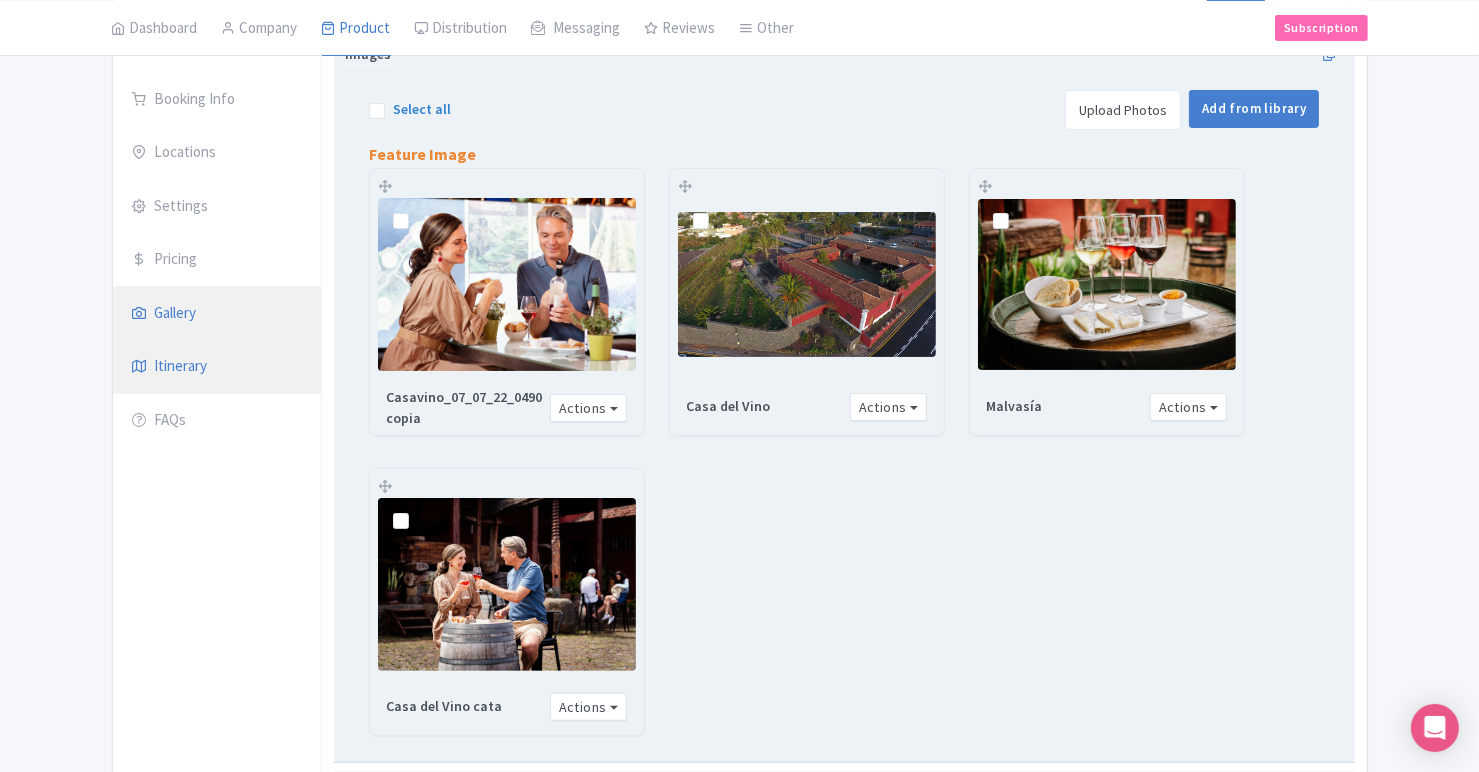 scroll, scrollTop: 0, scrollLeft: 0, axis: both 